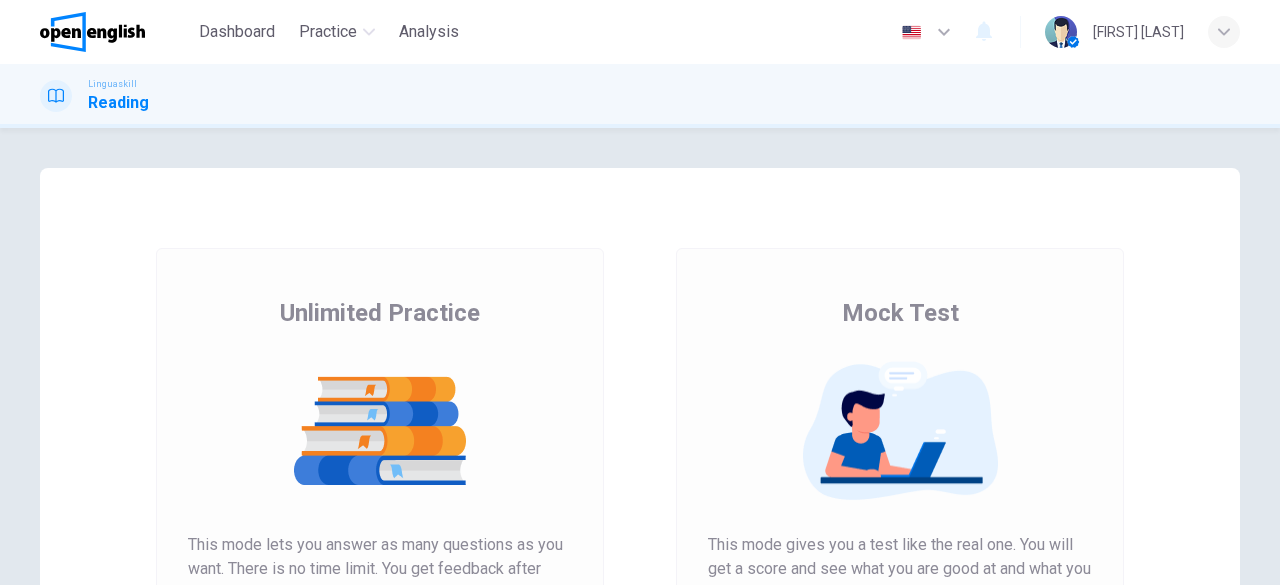 scroll, scrollTop: 0, scrollLeft: 0, axis: both 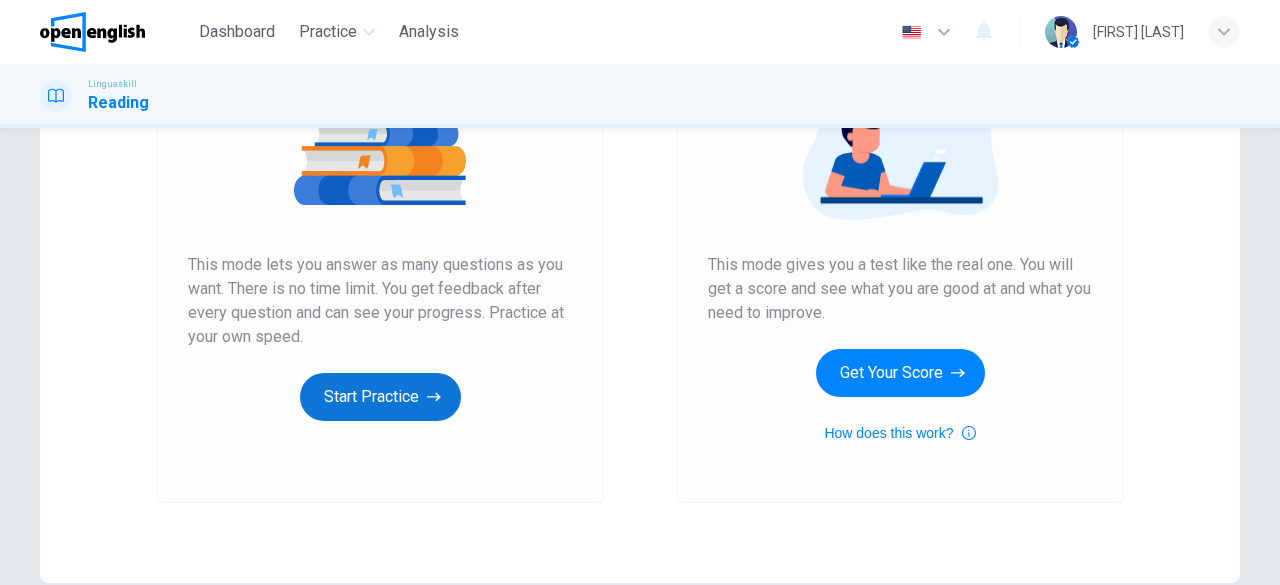 click on "Start Practice" at bounding box center [380, 397] 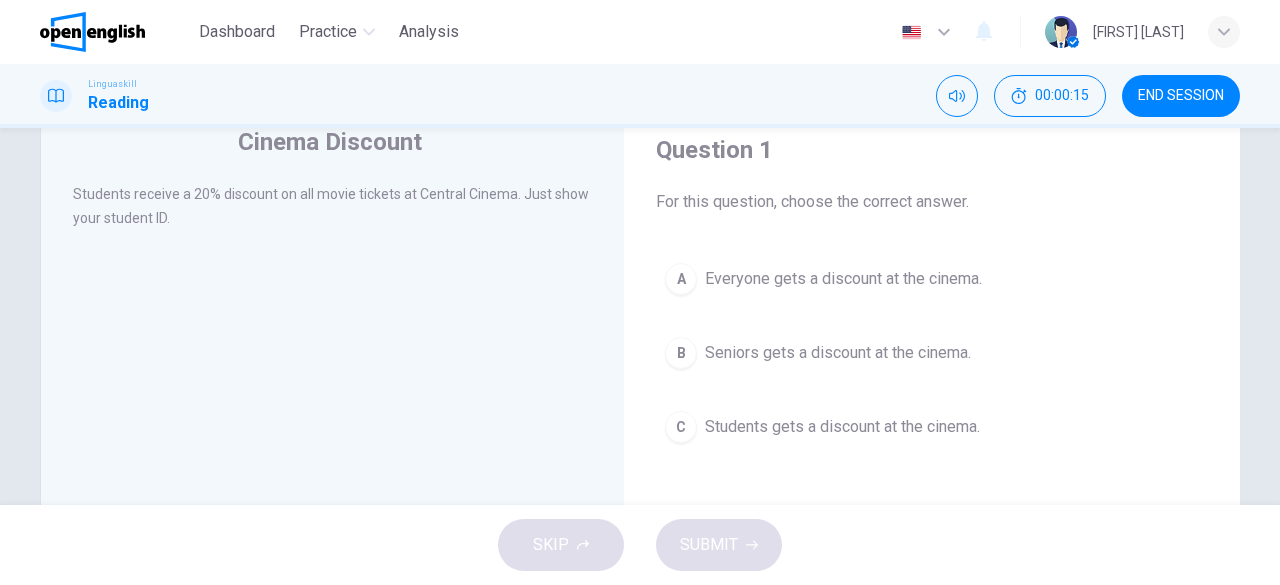 scroll, scrollTop: 75, scrollLeft: 0, axis: vertical 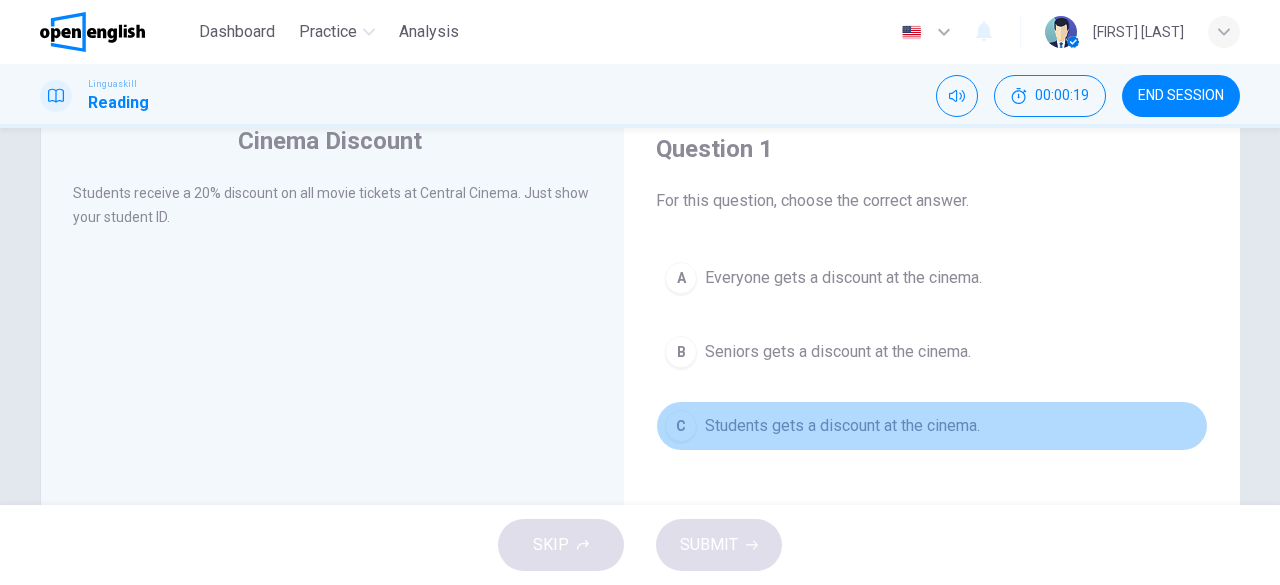 click on "Students gets a discount at the cinema." at bounding box center (843, 278) 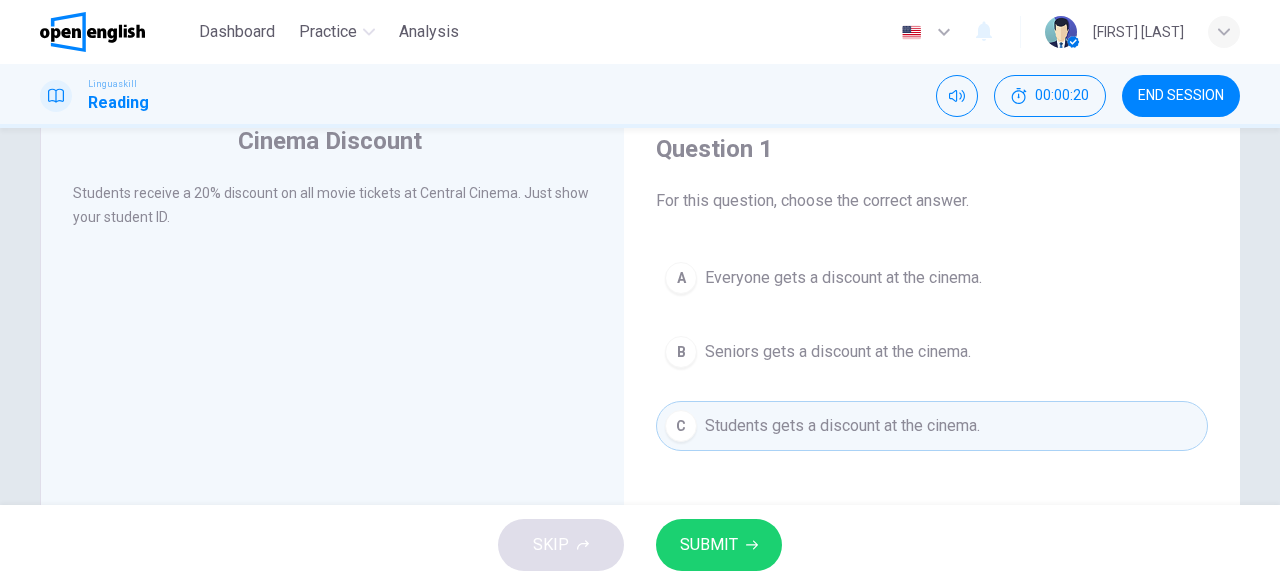 click on "SUBMIT" at bounding box center (709, 545) 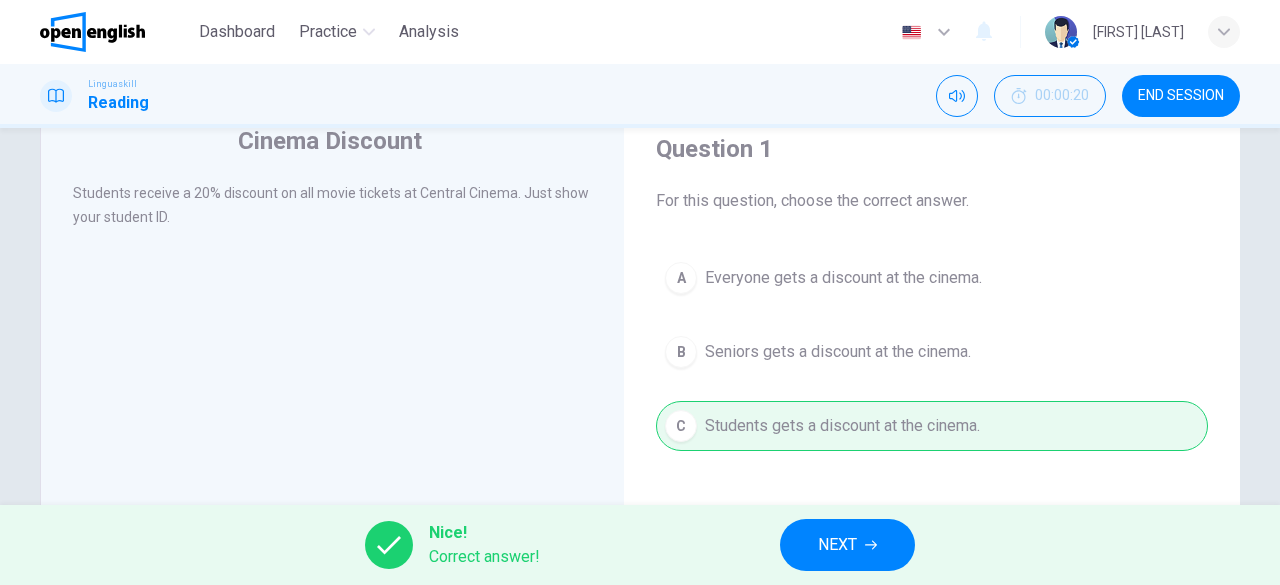 click on "NEXT" at bounding box center [847, 545] 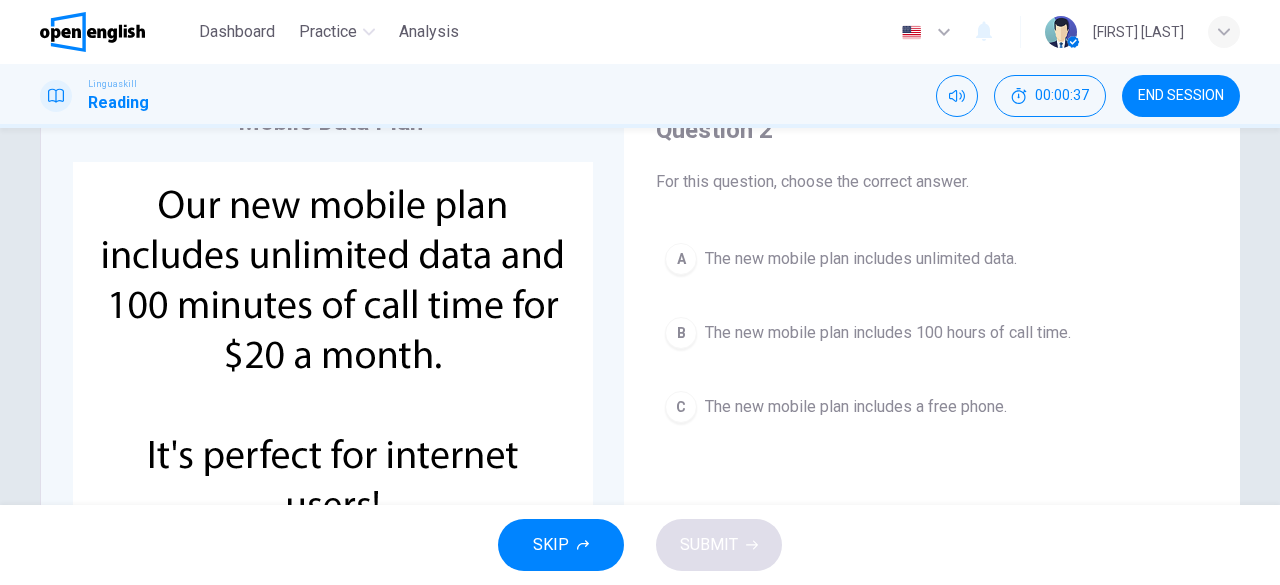 scroll, scrollTop: 97, scrollLeft: 0, axis: vertical 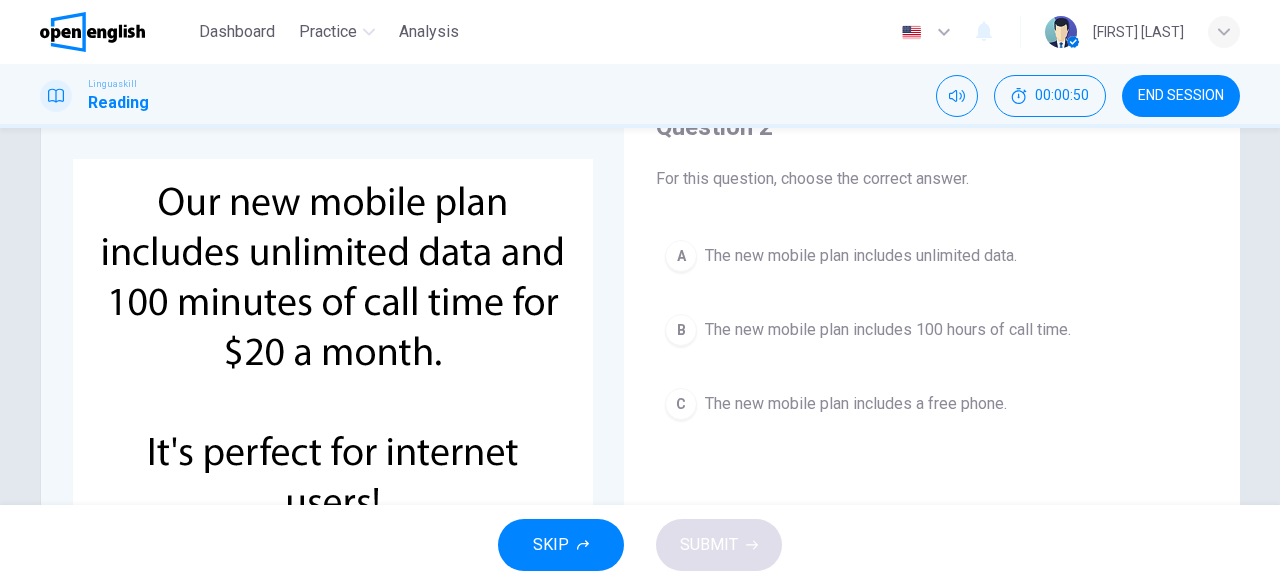 click on "A The new mobile plan includes unlimited data." at bounding box center (932, 256) 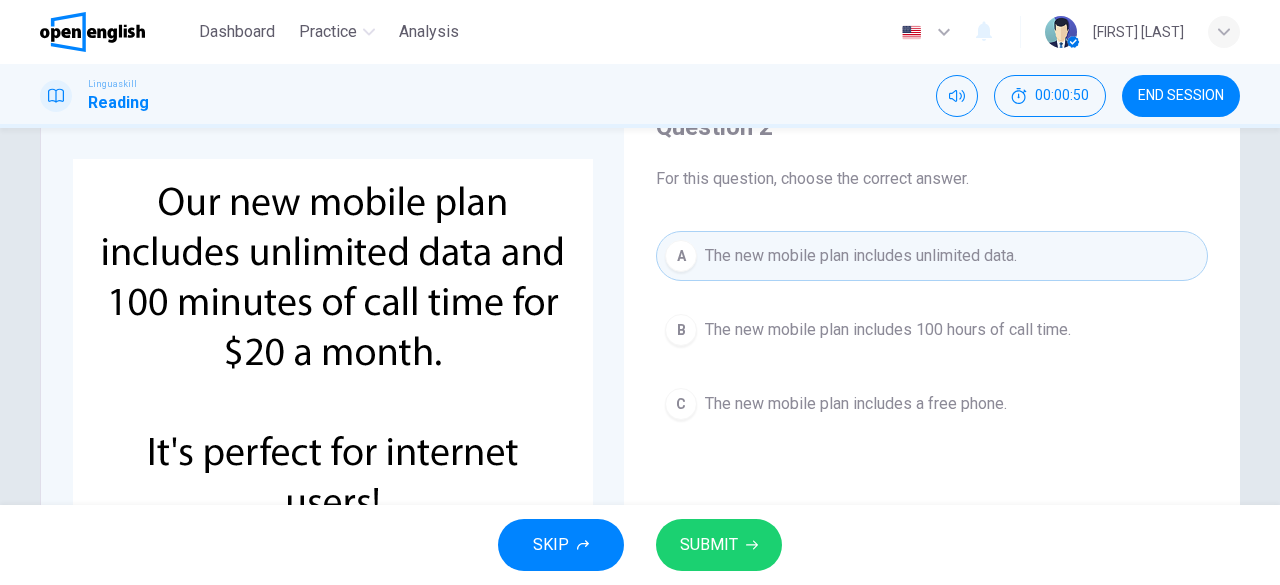 click on "The new mobile plan includes unlimited data." at bounding box center (861, 256) 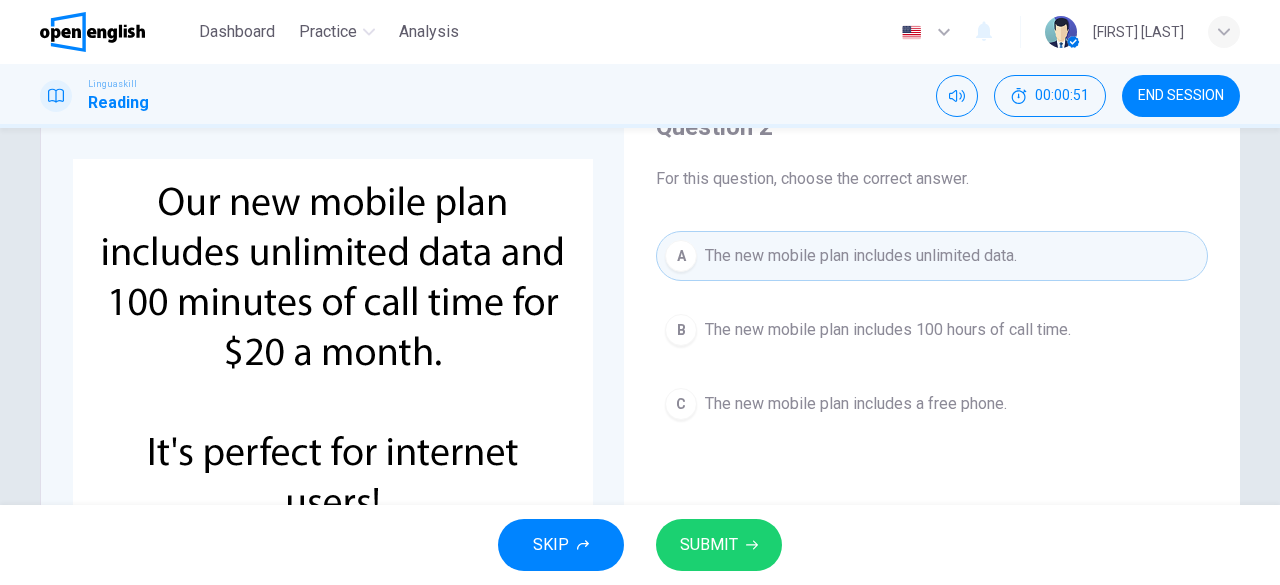 click on "SUBMIT" at bounding box center [709, 545] 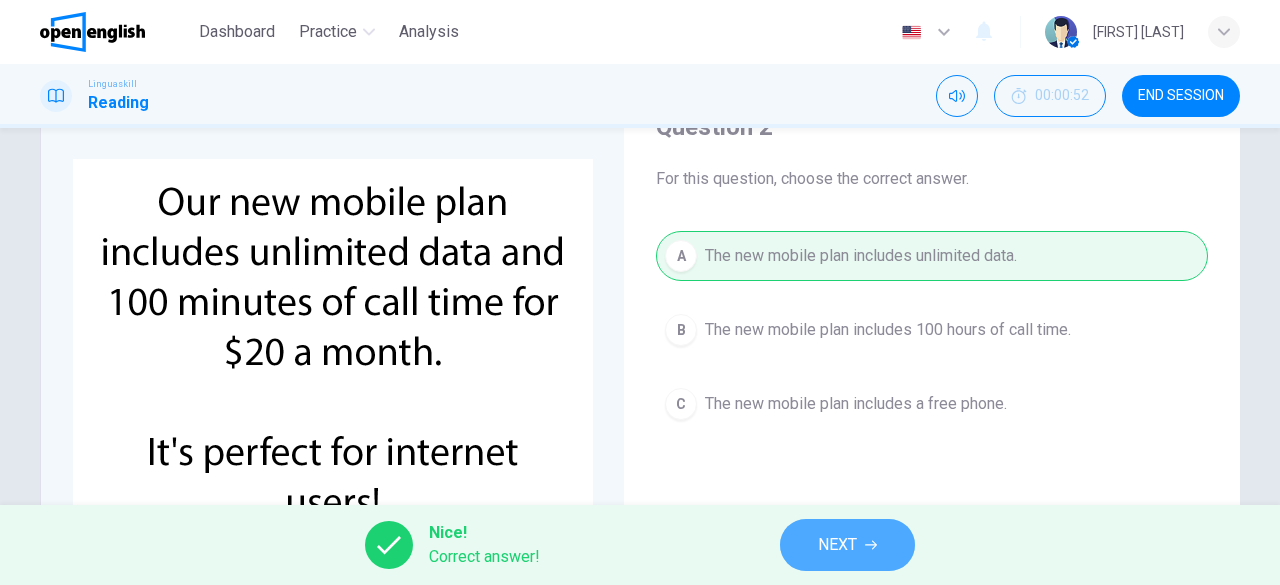 click on "NEXT" at bounding box center (837, 545) 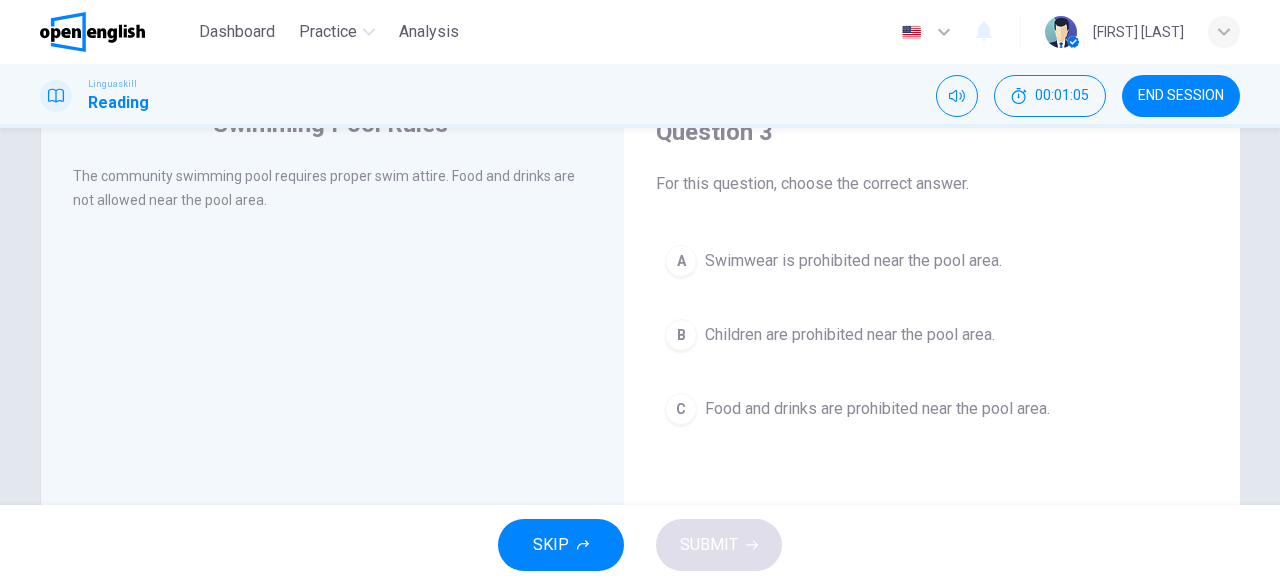 scroll, scrollTop: 91, scrollLeft: 0, axis: vertical 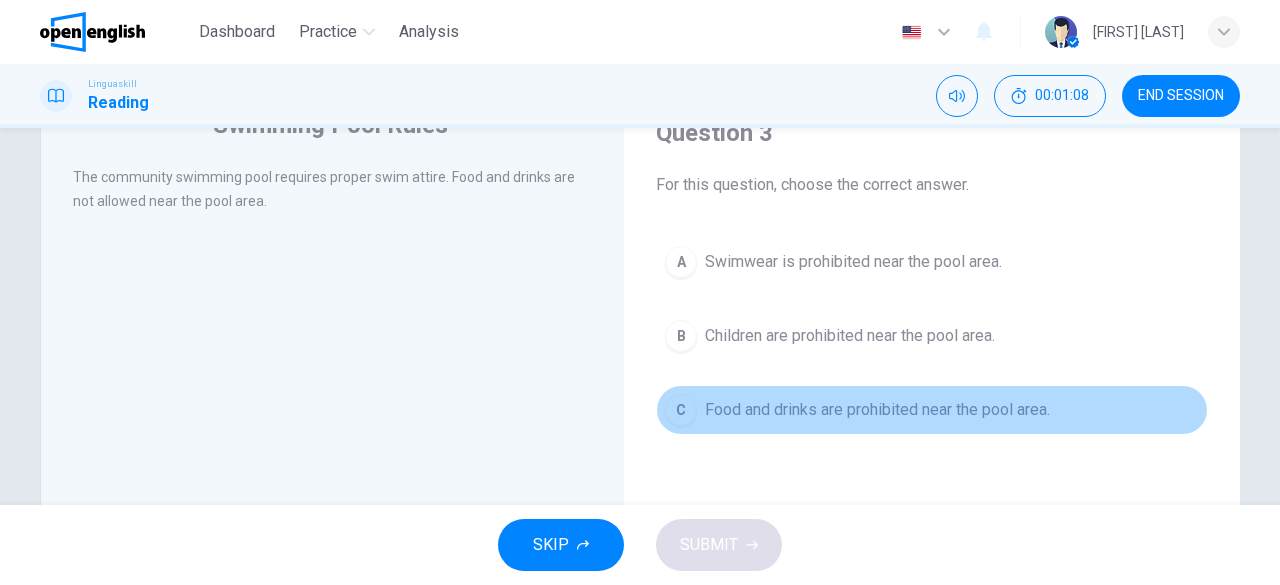 click on "Food and drinks are prohibited near the pool area." at bounding box center (853, 262) 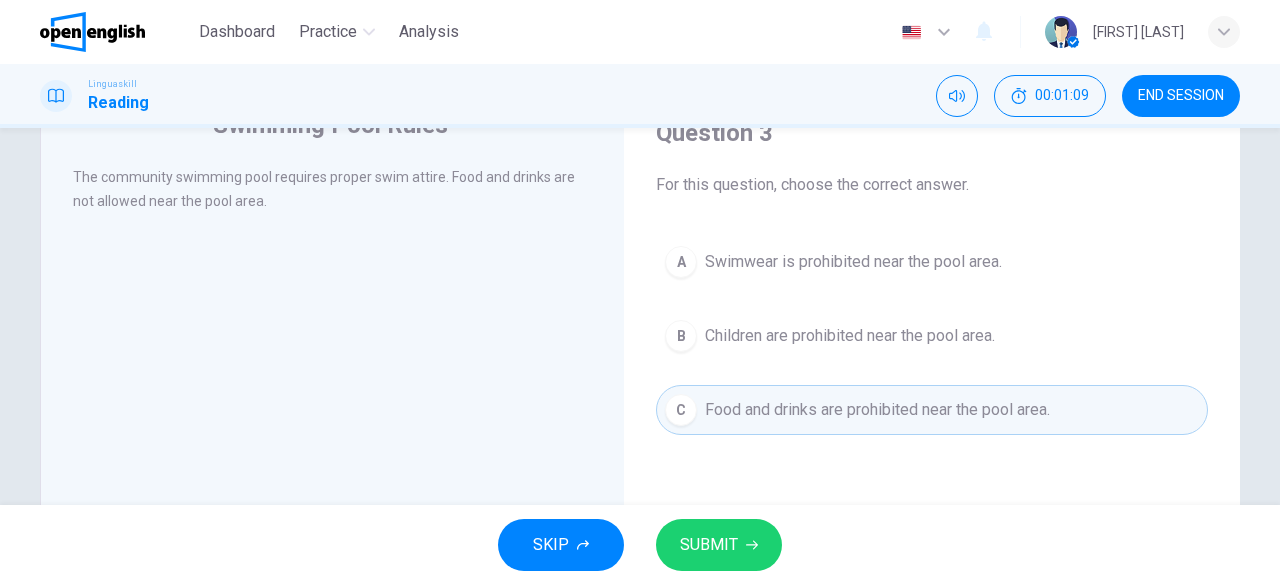 click on "SUBMIT" at bounding box center [709, 545] 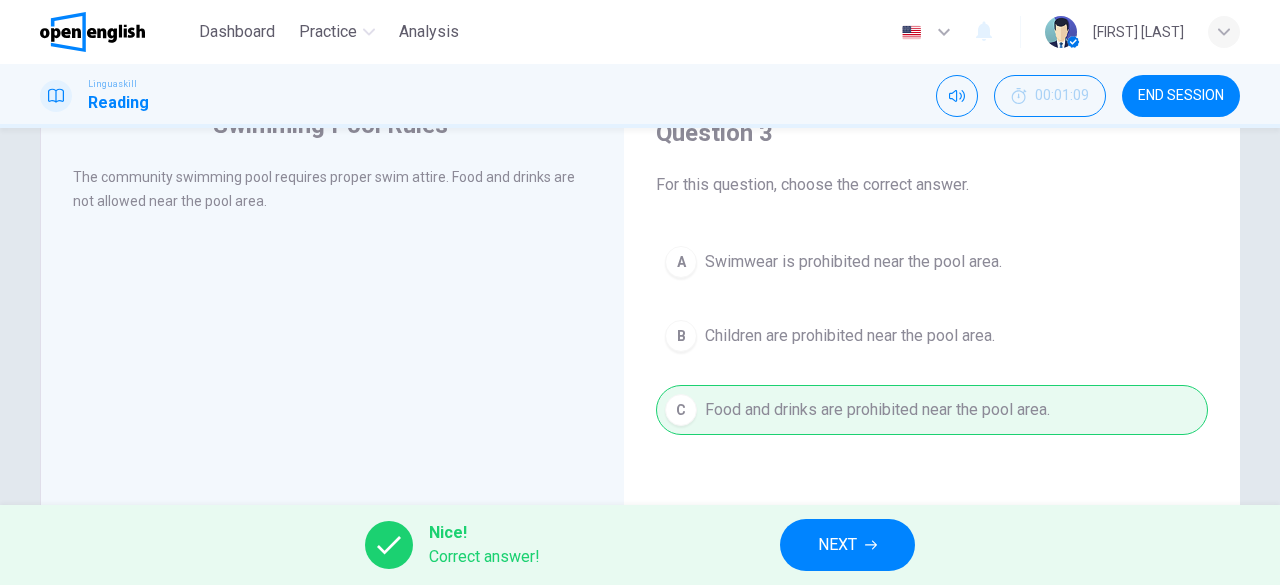 click on "NEXT" at bounding box center (837, 545) 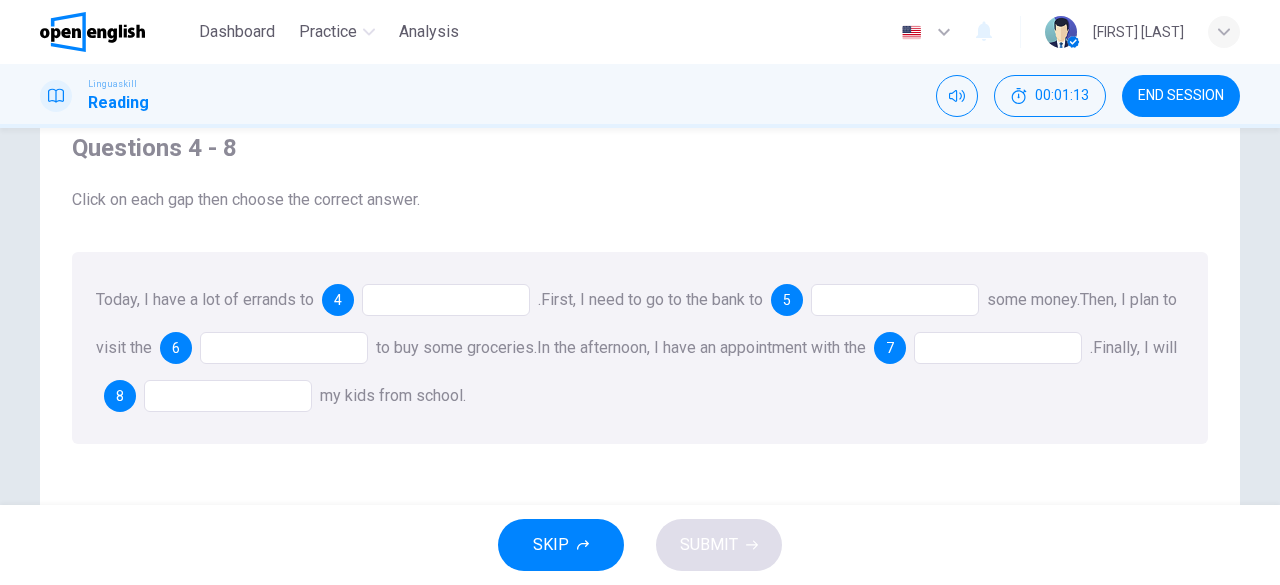 scroll, scrollTop: 90, scrollLeft: 0, axis: vertical 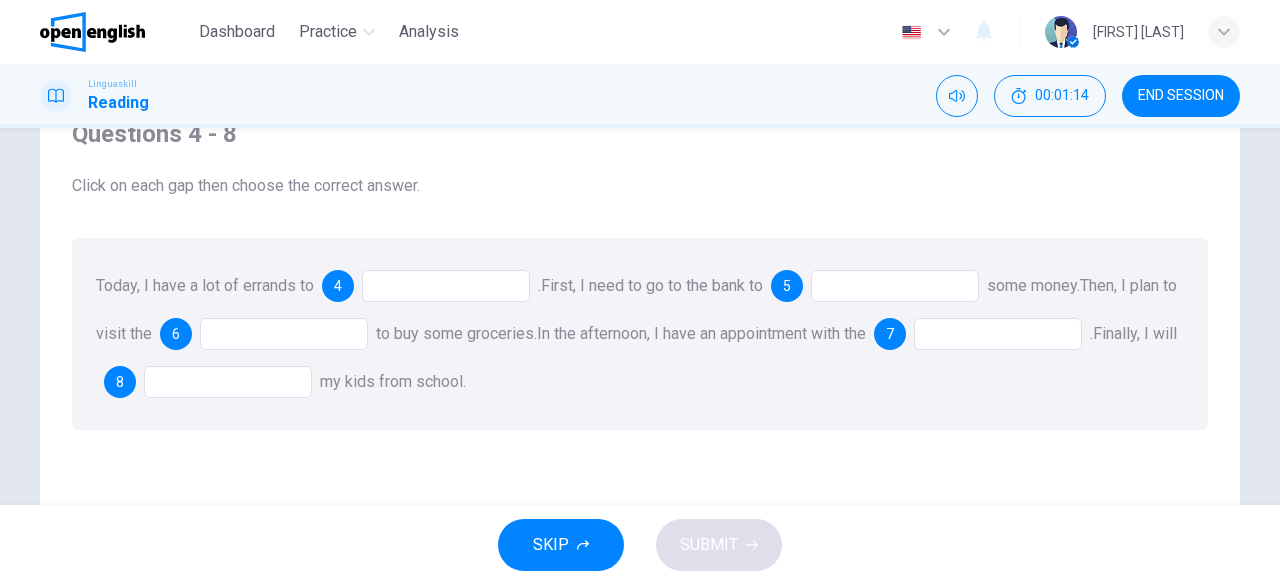 click at bounding box center (446, 286) 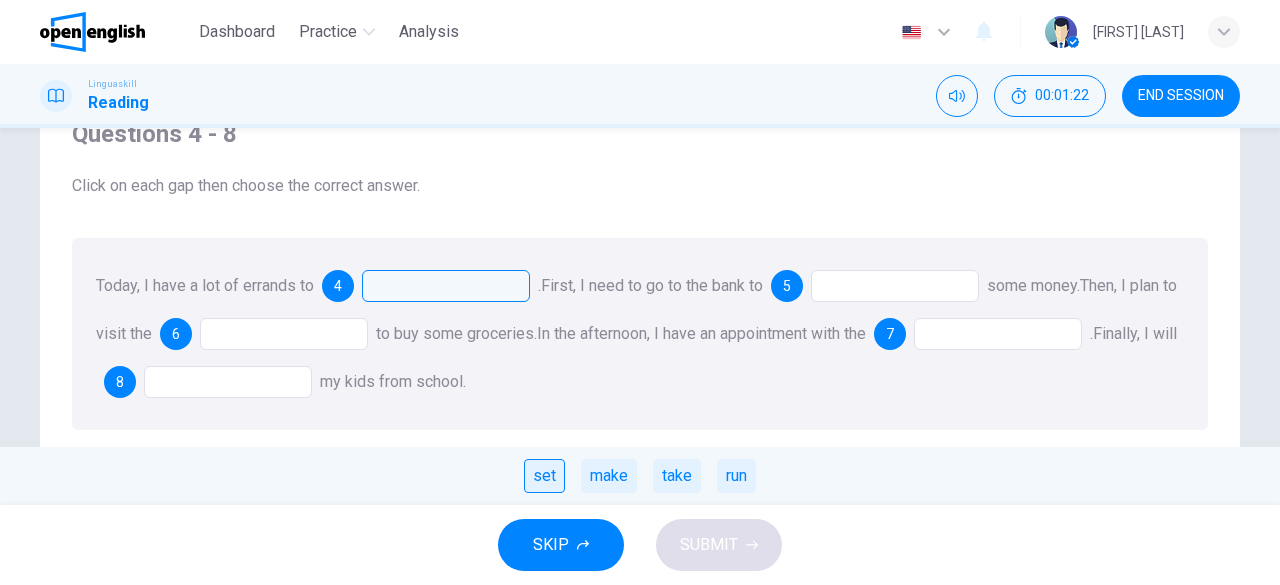click on "set" at bounding box center (544, 476) 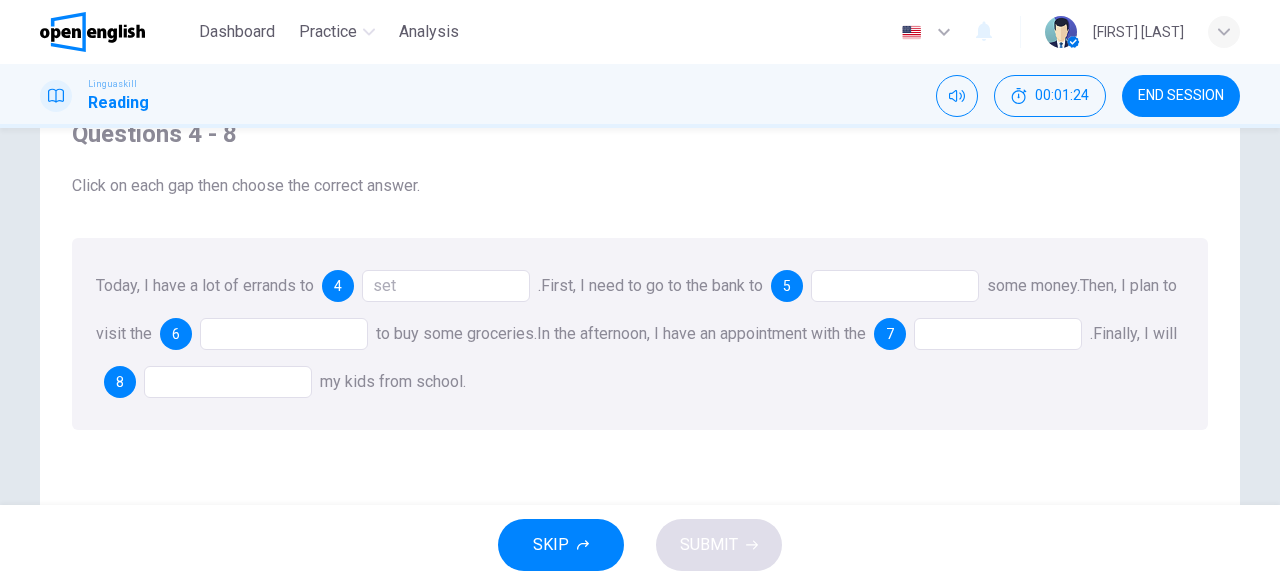 click at bounding box center [446, 286] 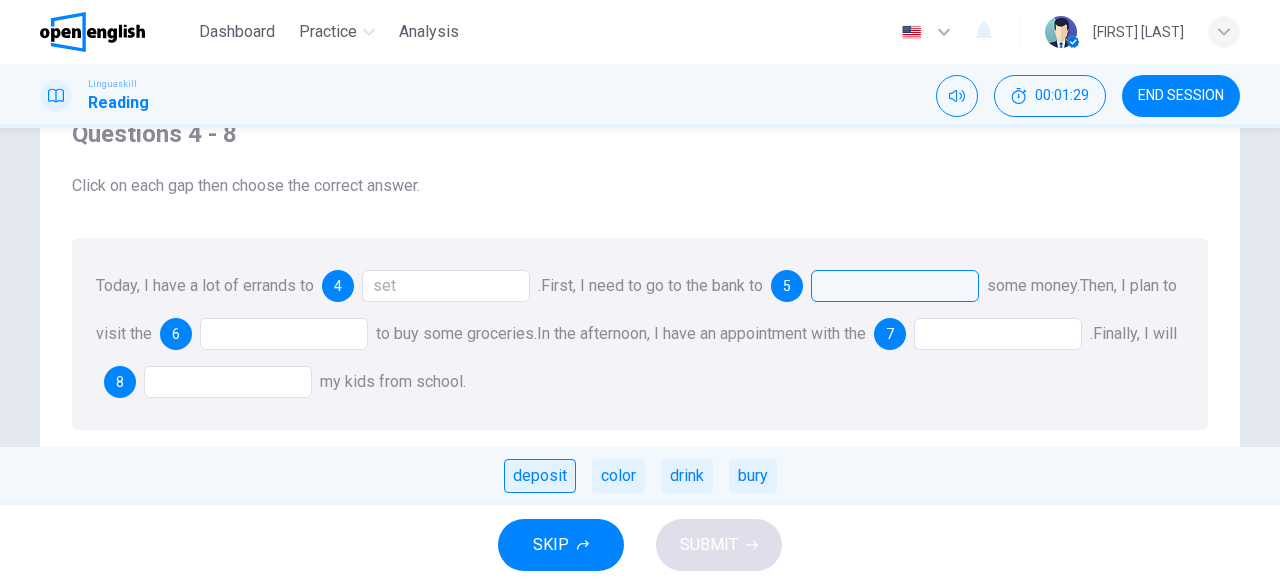 click on "deposit" at bounding box center [540, 476] 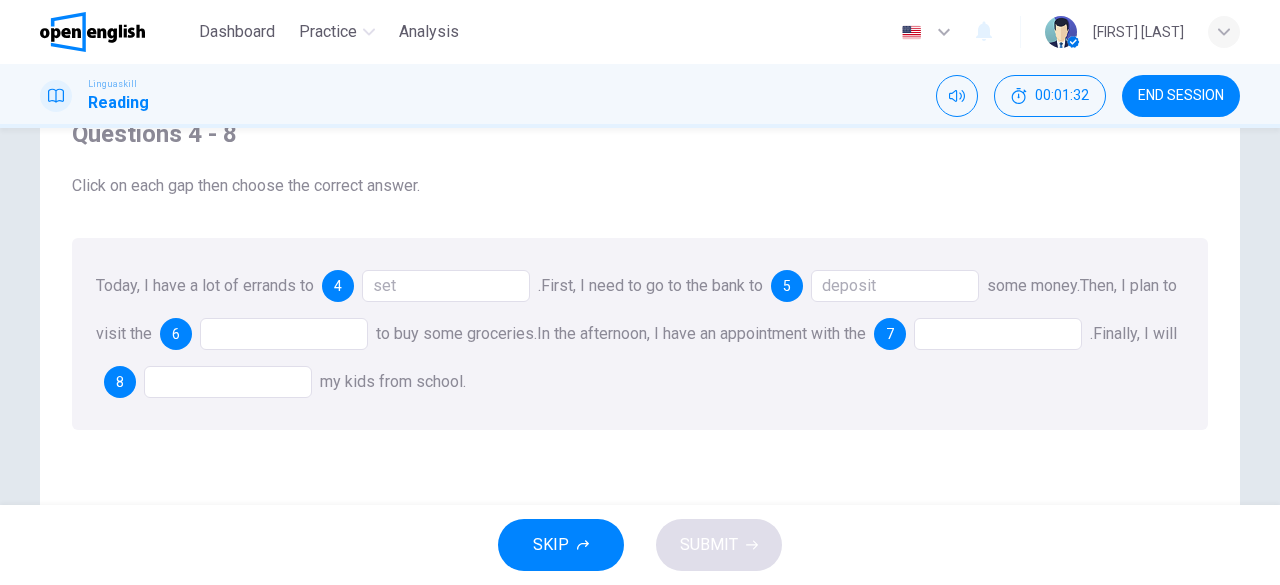 click at bounding box center (446, 286) 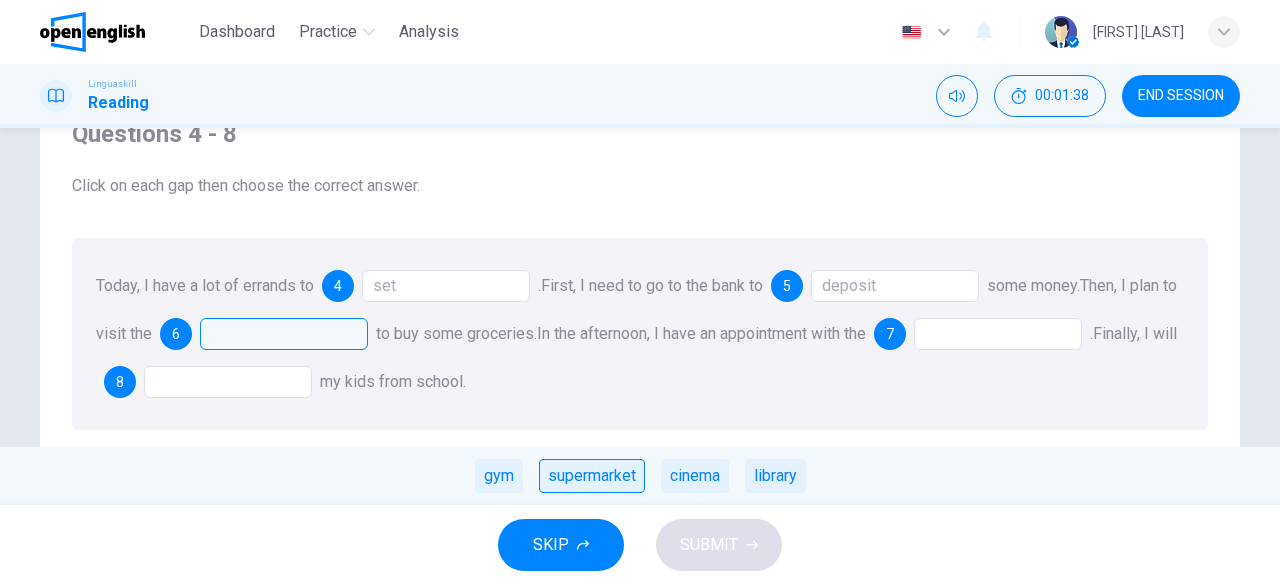 click on "supermarket" at bounding box center (592, 476) 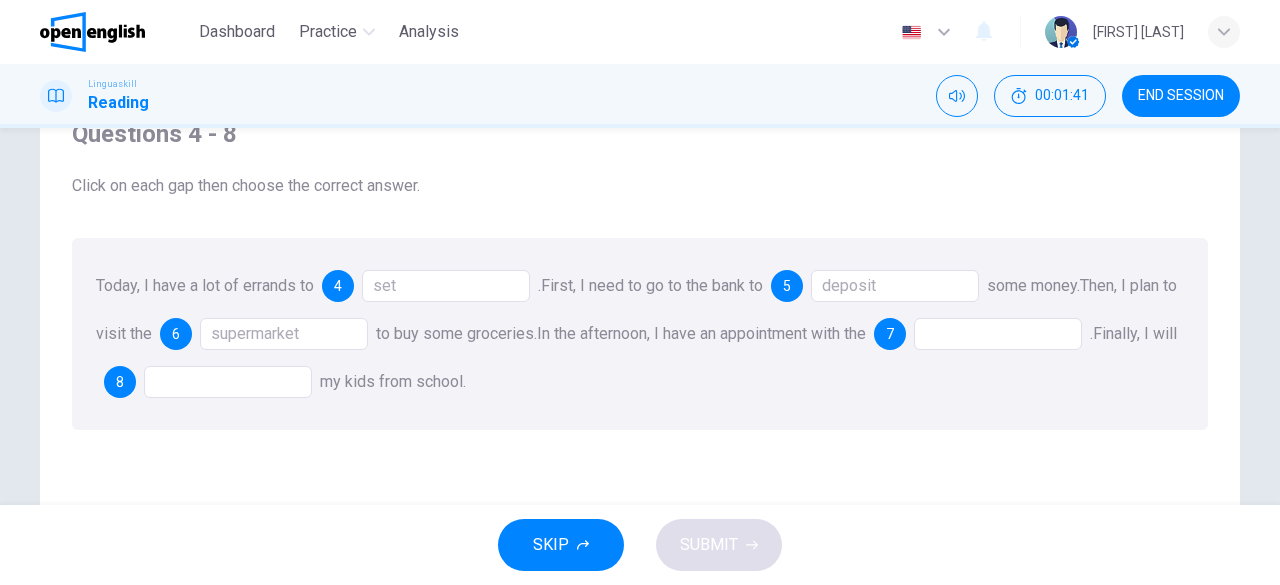 click at bounding box center (446, 286) 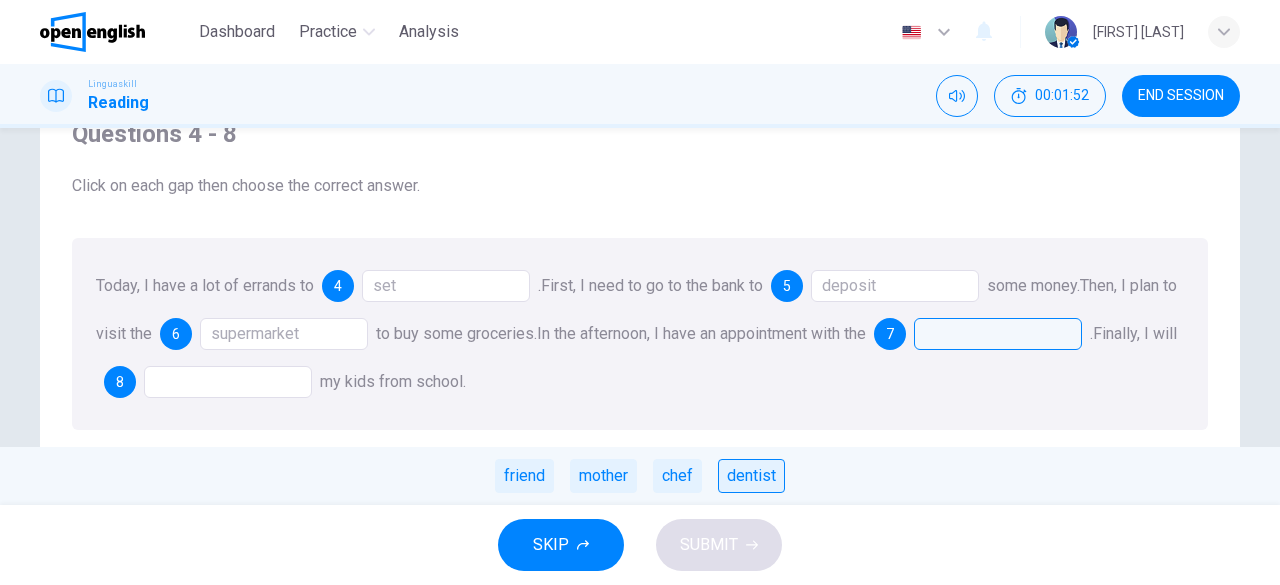 click on "dentist" at bounding box center (751, 476) 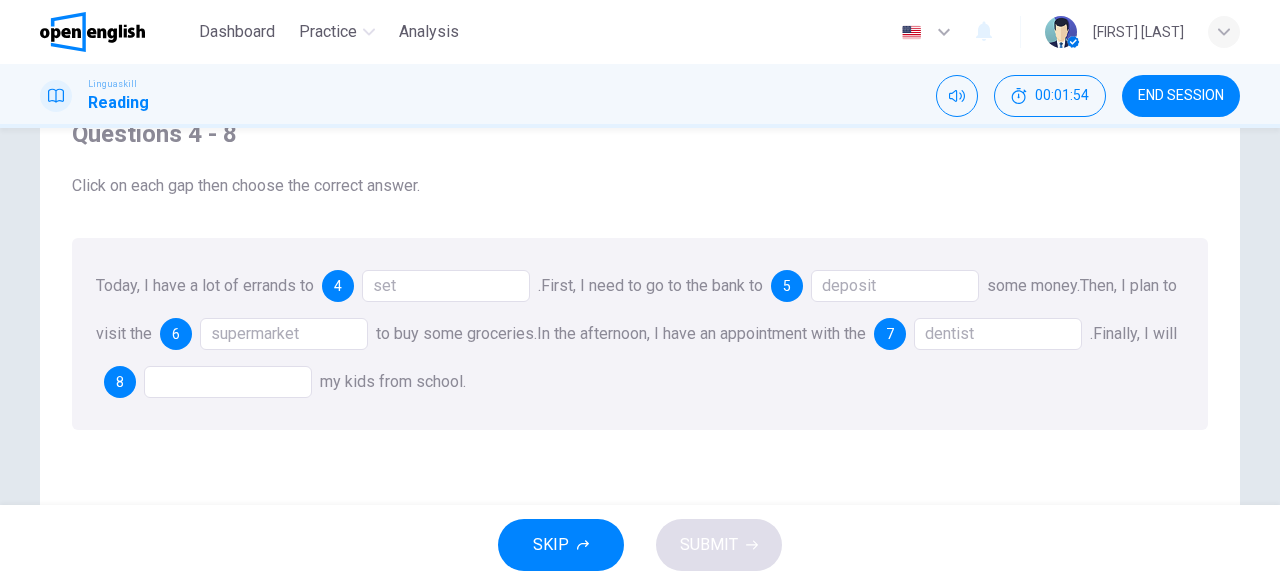 click at bounding box center (446, 286) 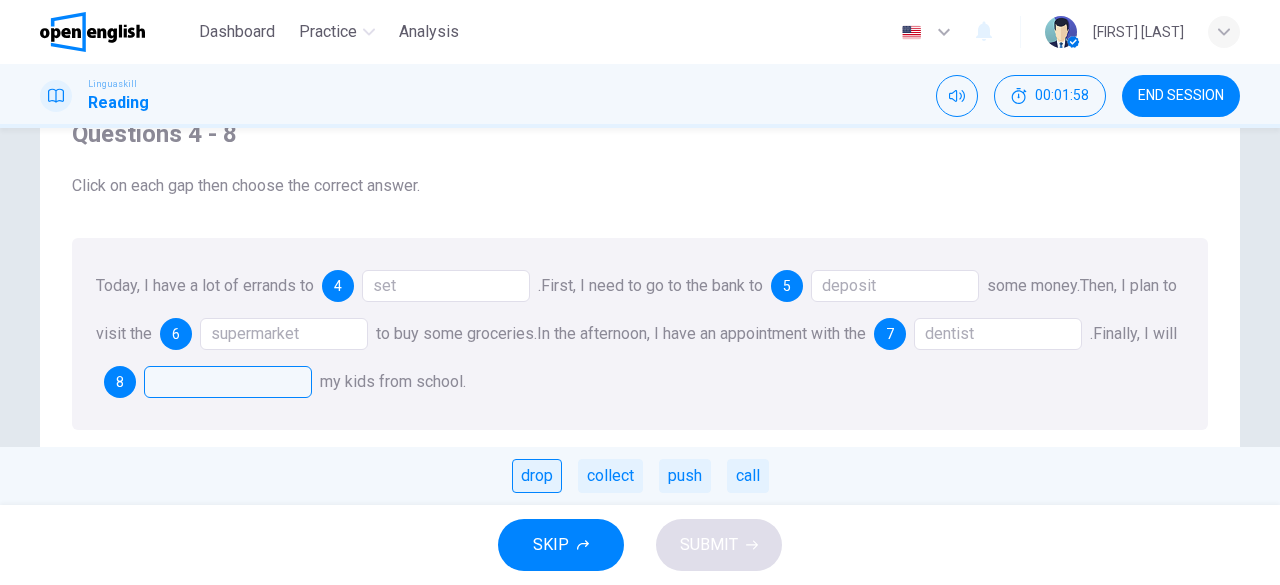 click on "drop" at bounding box center (537, 476) 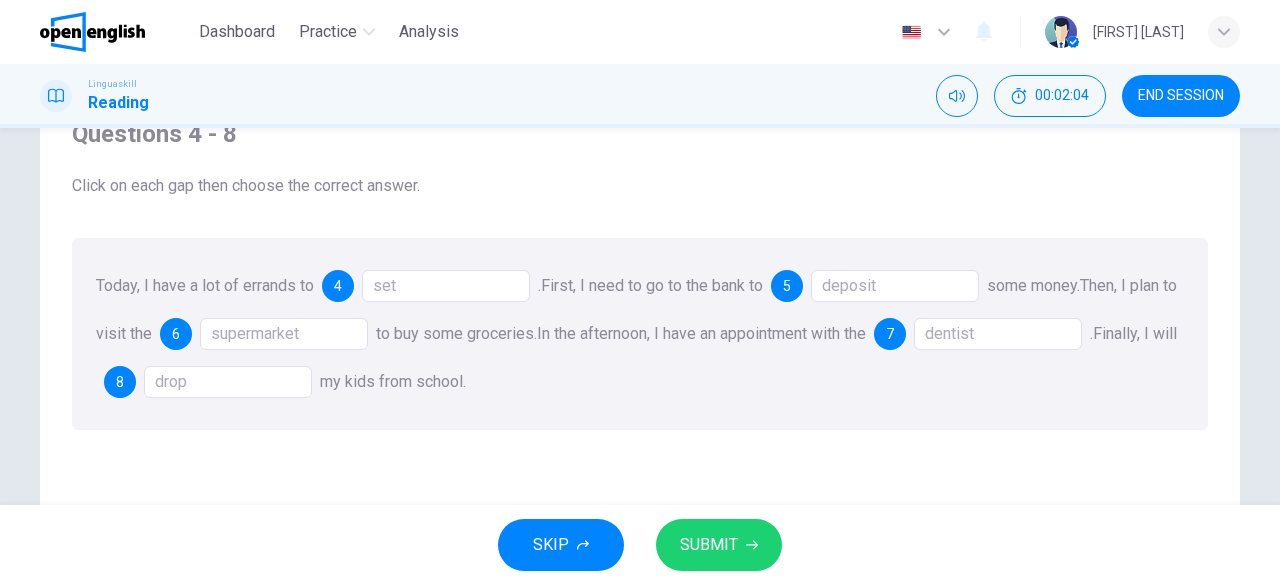 click on "SUBMIT" at bounding box center (709, 545) 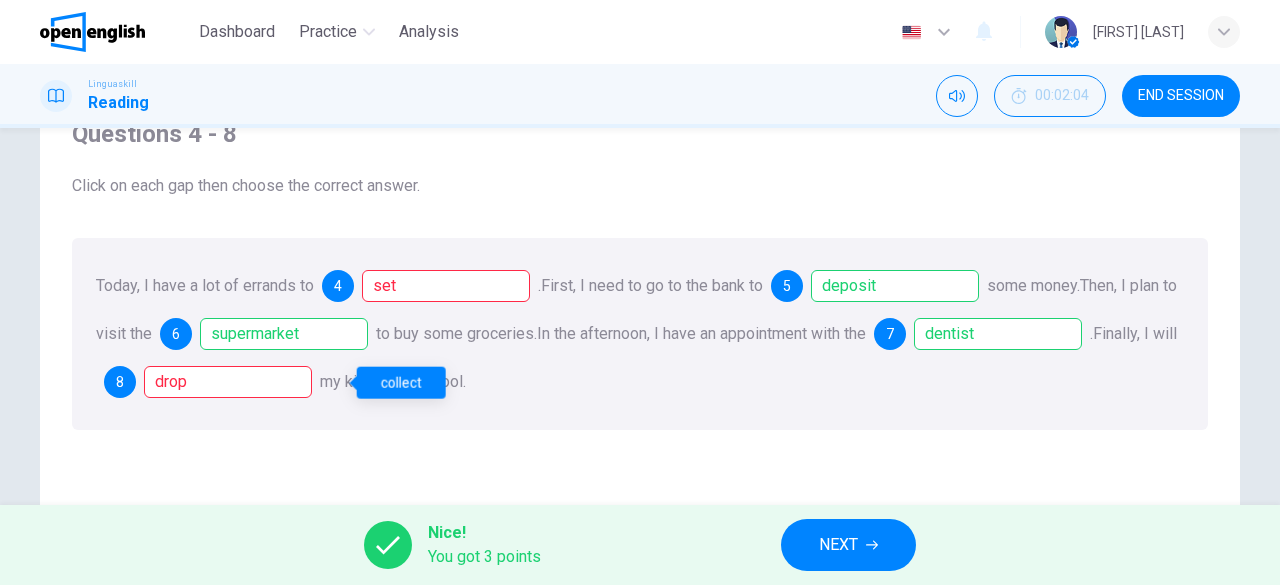 click on "drop" at bounding box center (228, 382) 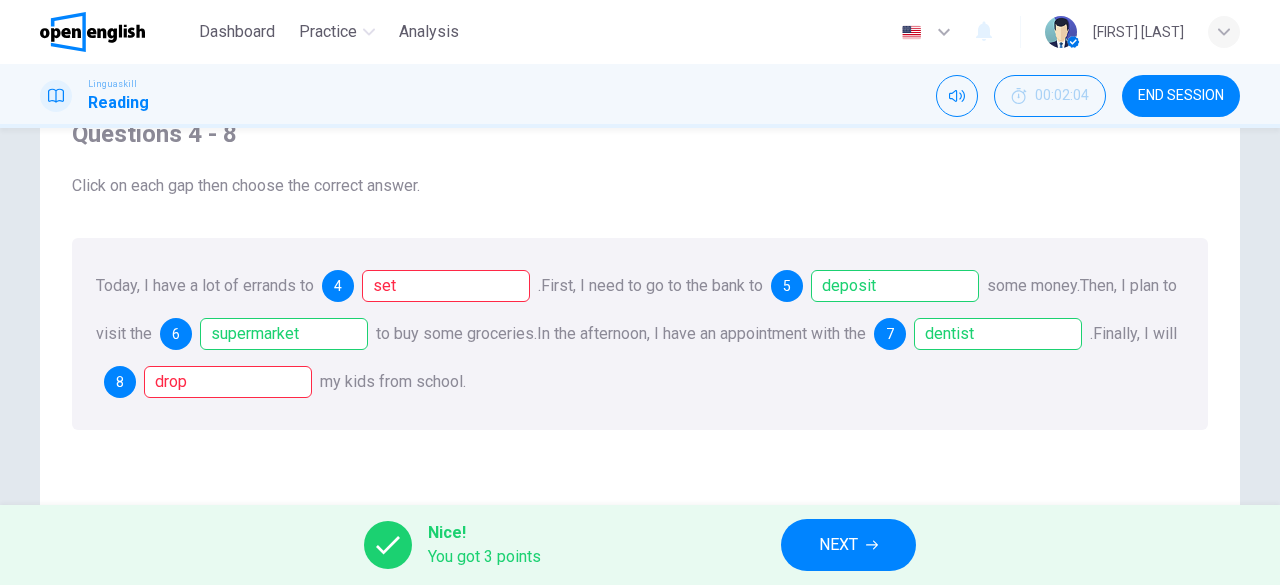 click at bounding box center (872, 545) 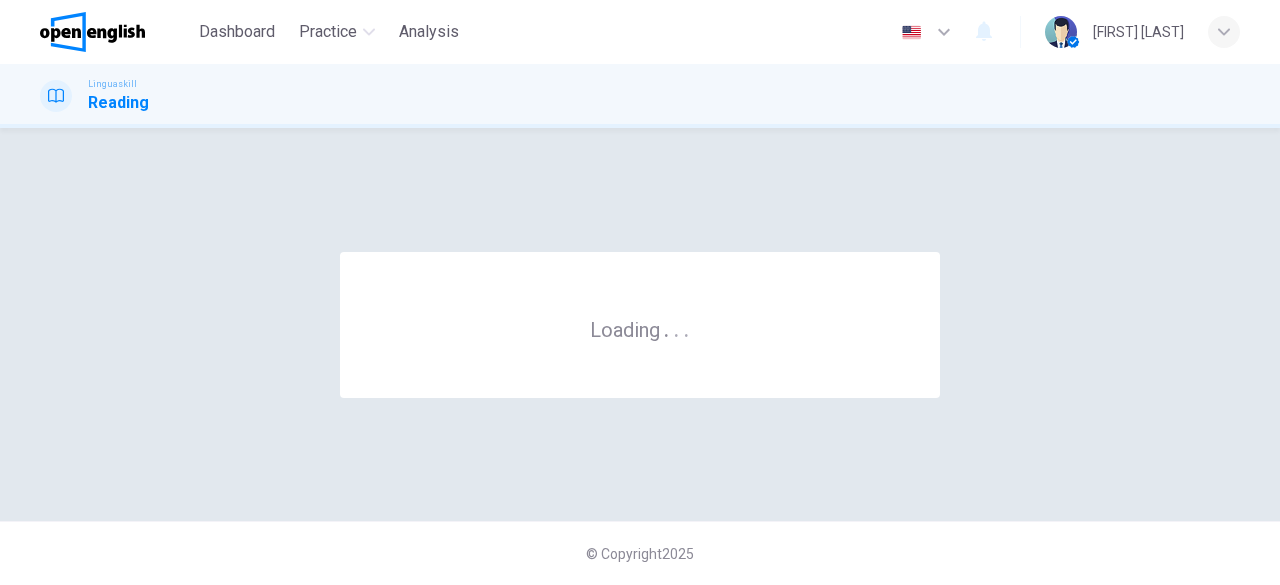 scroll, scrollTop: 0, scrollLeft: 0, axis: both 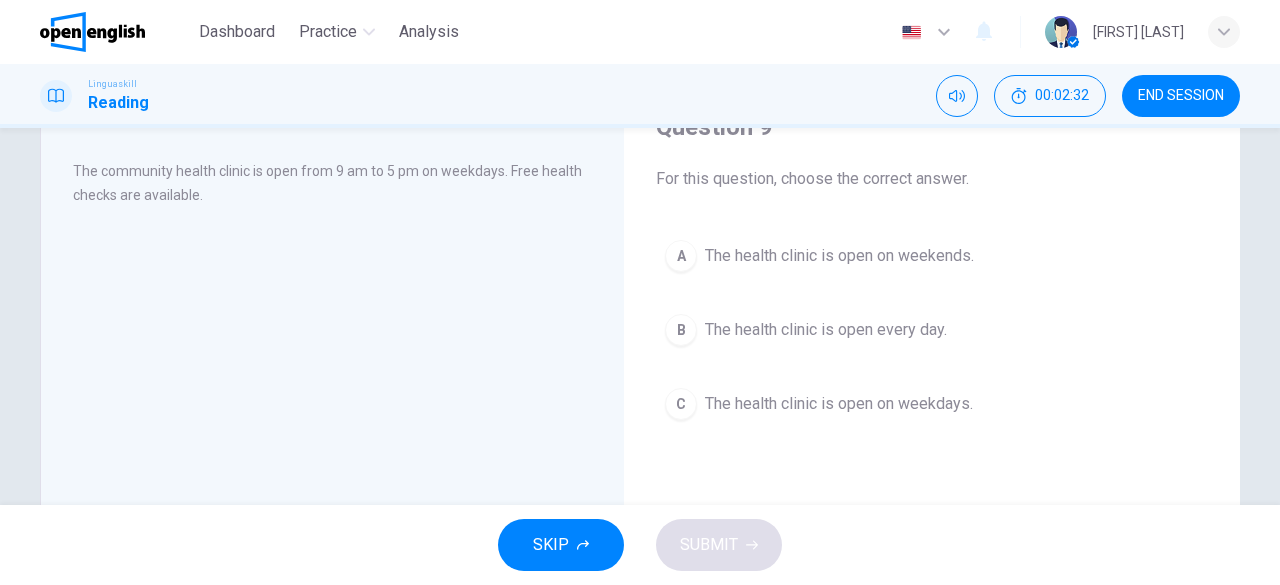 click on "The health clinic is open on weekends." at bounding box center [839, 256] 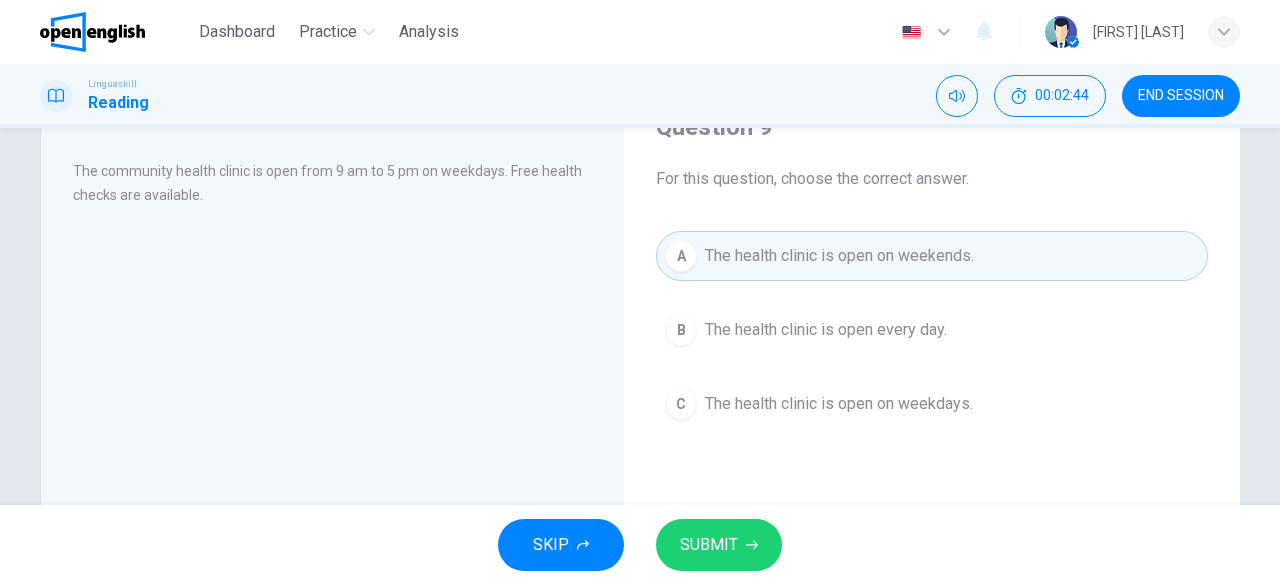 click on "SUBMIT" at bounding box center [709, 545] 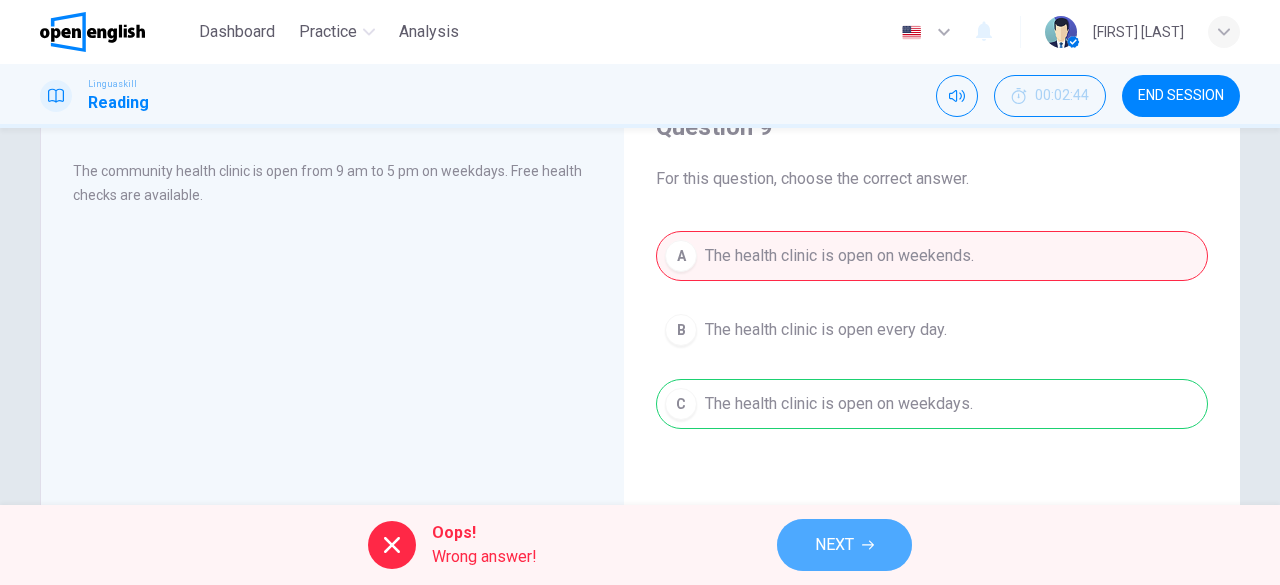 click on "NEXT" at bounding box center (834, 545) 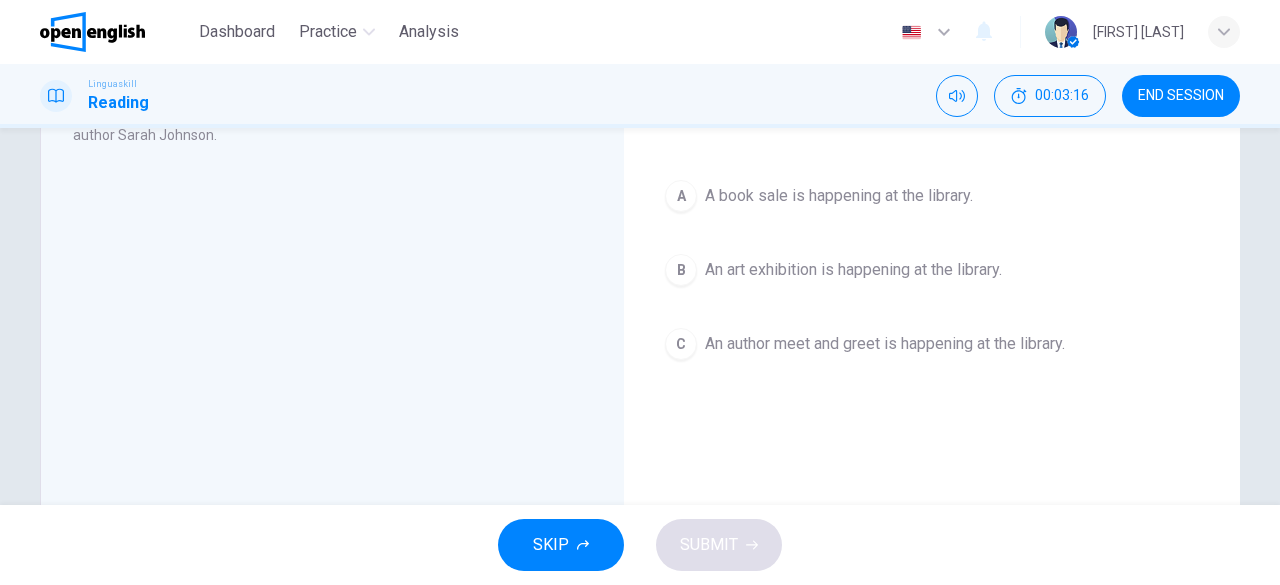 scroll, scrollTop: 158, scrollLeft: 0, axis: vertical 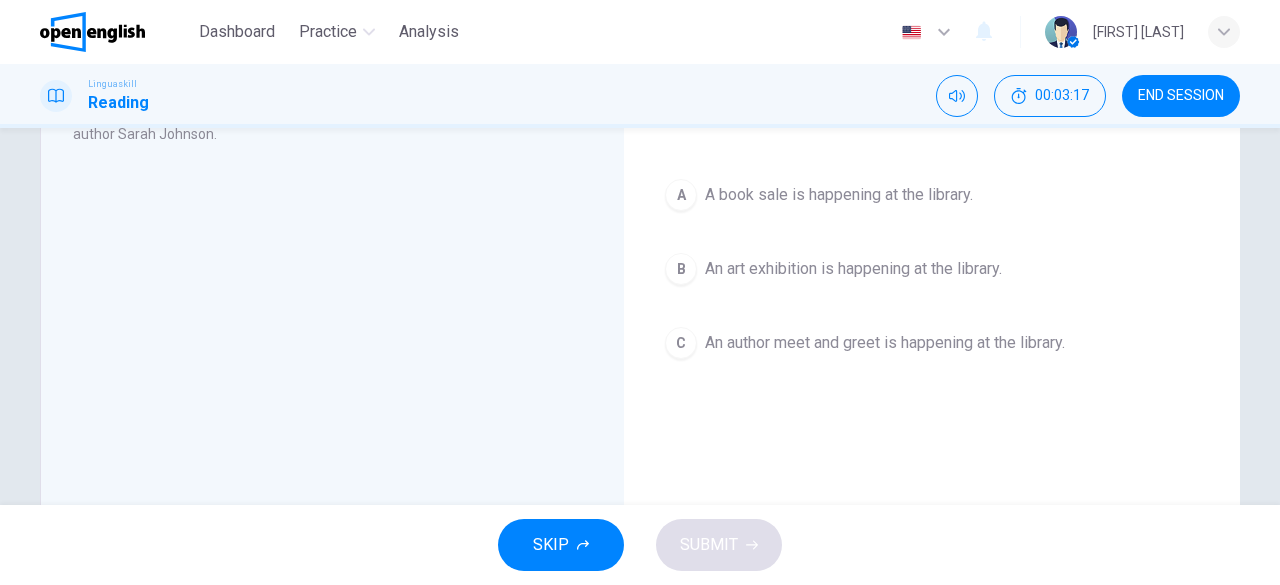 click on "An author meet and greet is happening at the library." at bounding box center (839, 195) 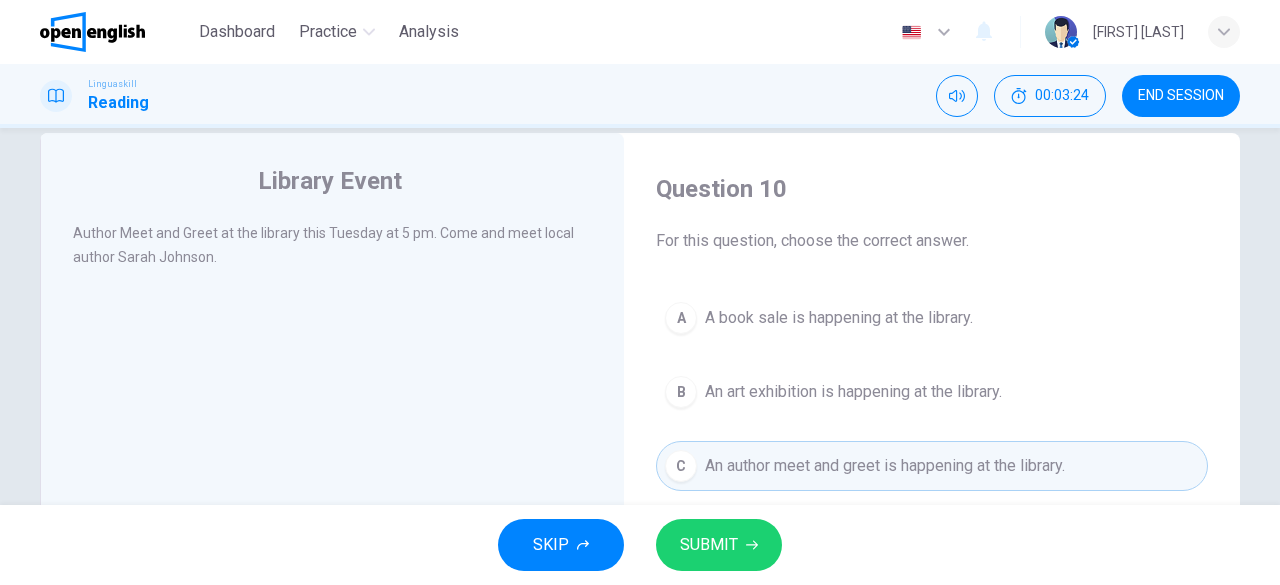 scroll, scrollTop: 36, scrollLeft: 0, axis: vertical 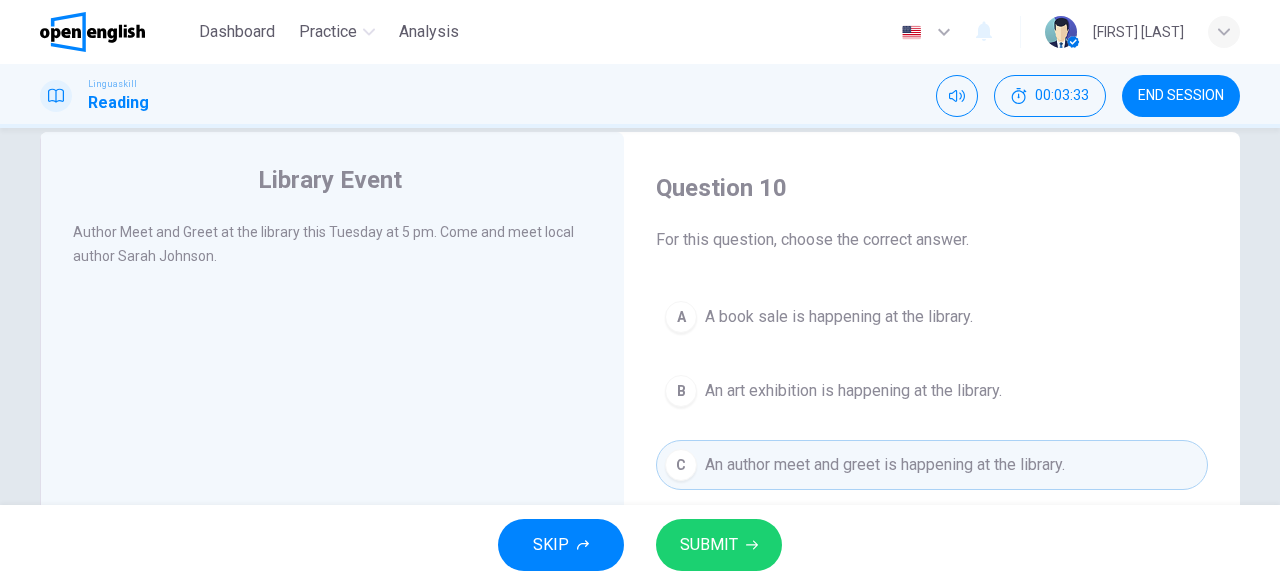 click on "SUBMIT" at bounding box center (719, 545) 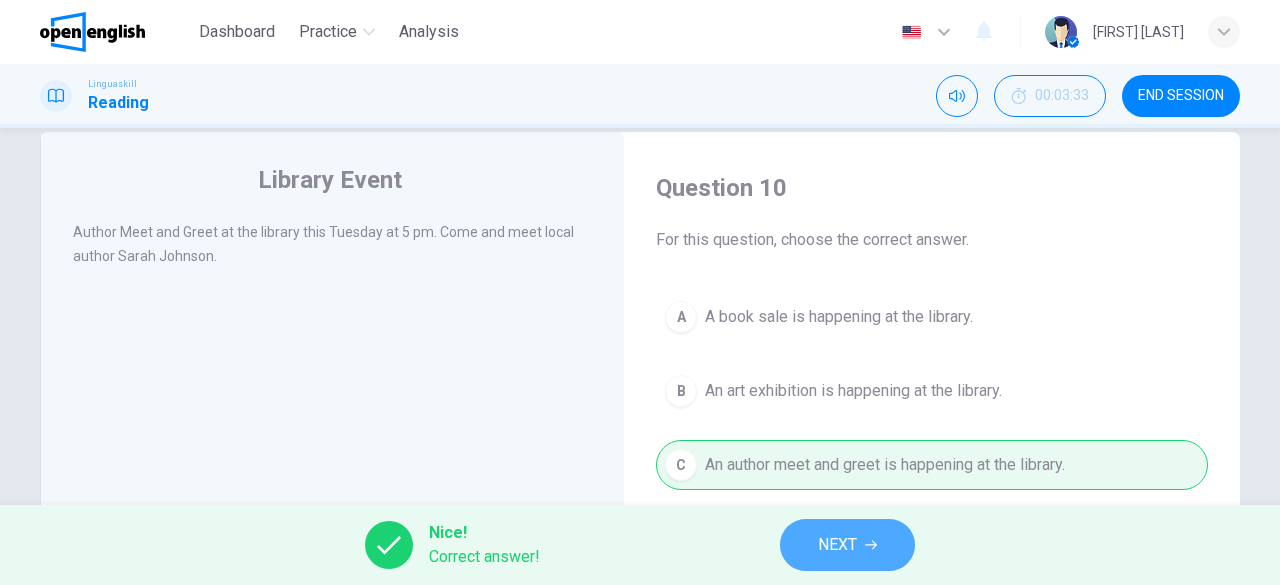 click on "NEXT" at bounding box center (847, 545) 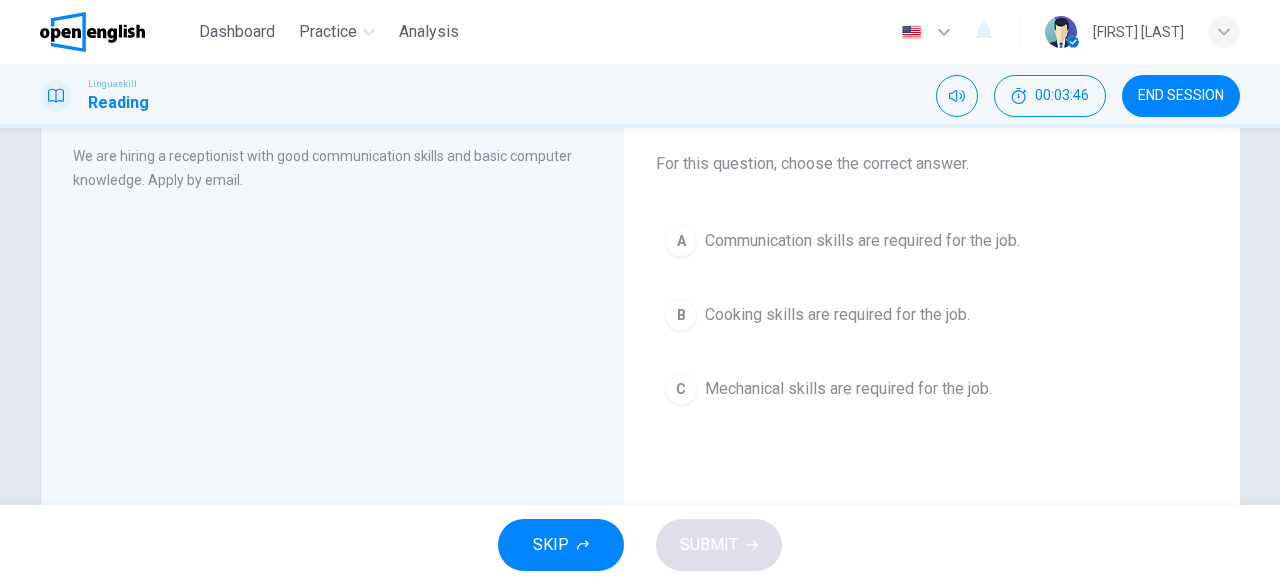 scroll, scrollTop: 113, scrollLeft: 0, axis: vertical 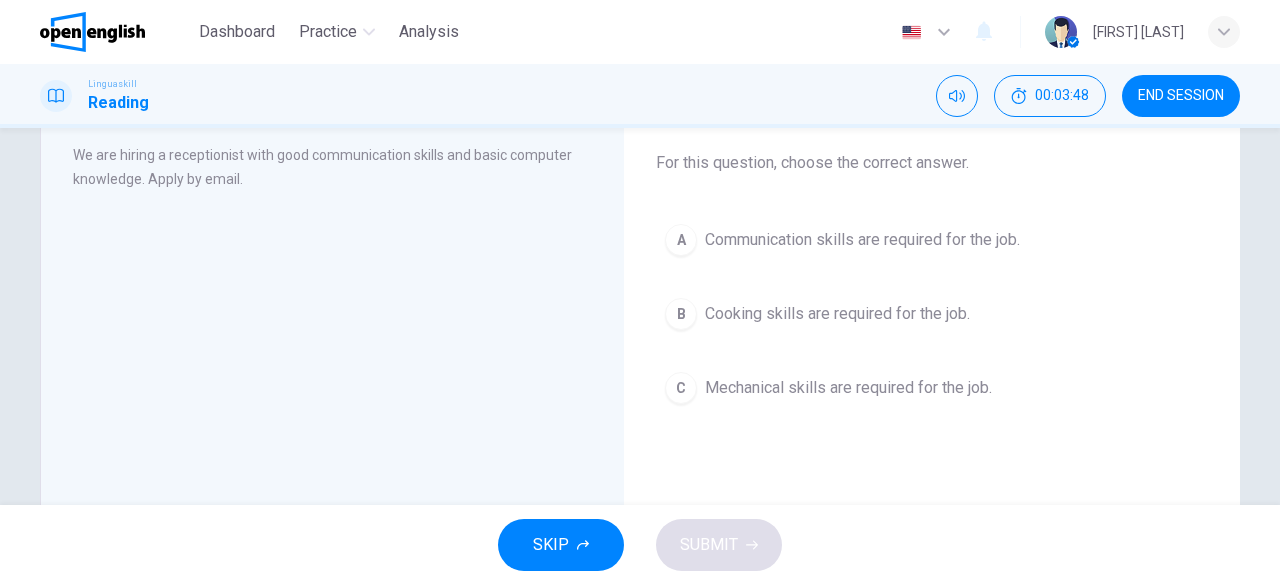 click on "Communication skills are required for the job." at bounding box center [862, 240] 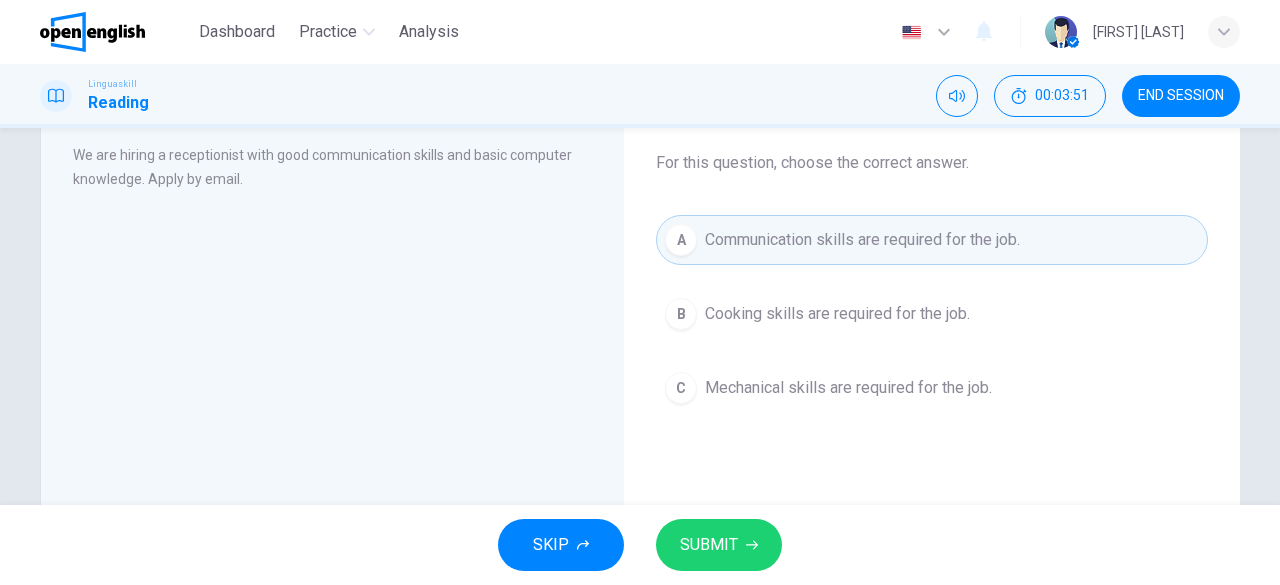 click on "SUBMIT" at bounding box center (709, 545) 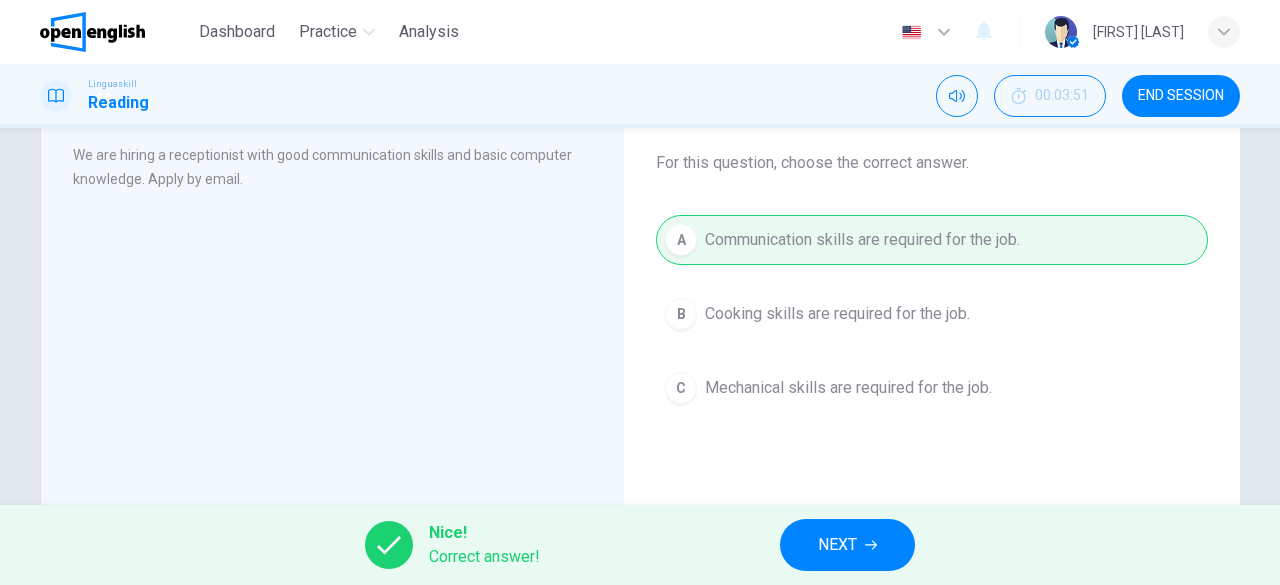 click on "NEXT" at bounding box center (837, 545) 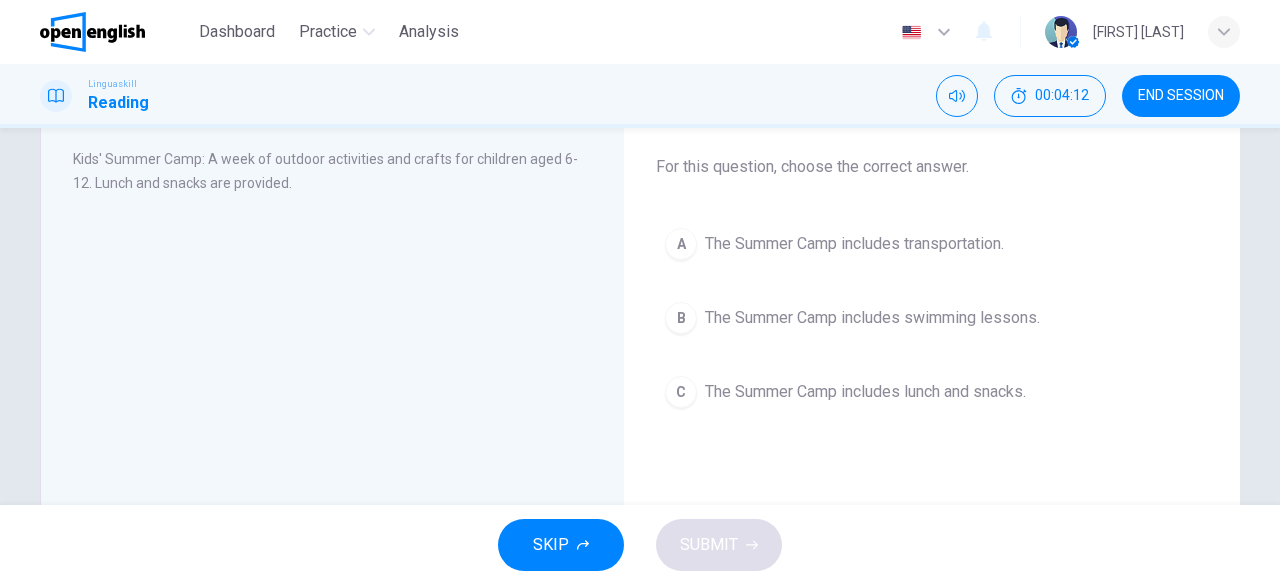 scroll, scrollTop: 110, scrollLeft: 0, axis: vertical 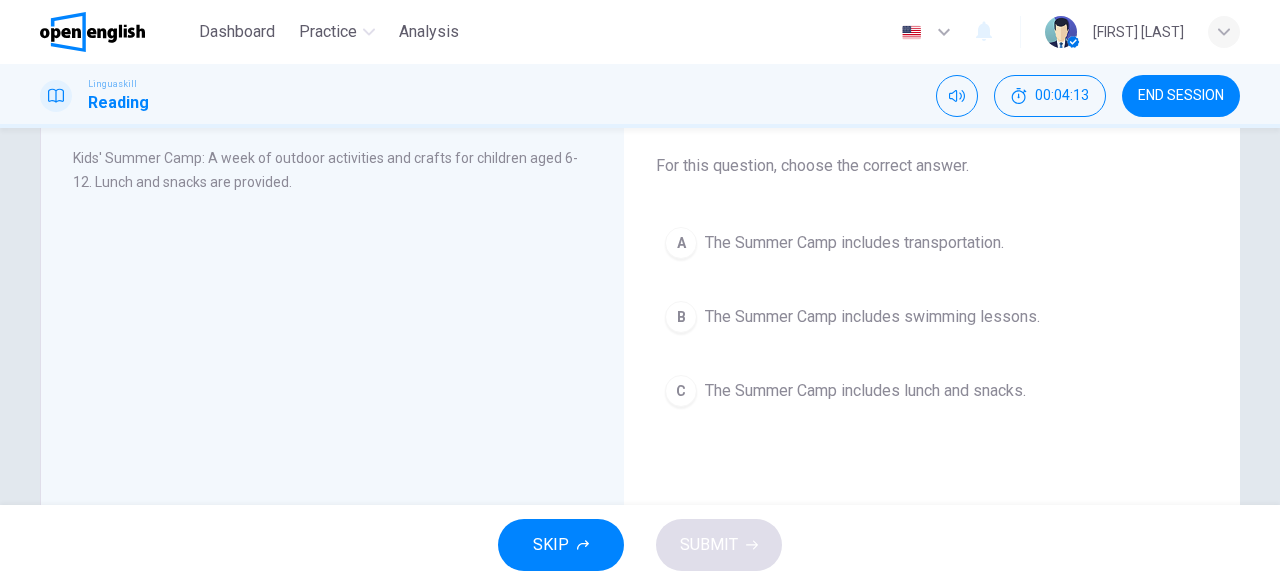click on "The Summer Camp includes lunch and snacks." at bounding box center (854, 243) 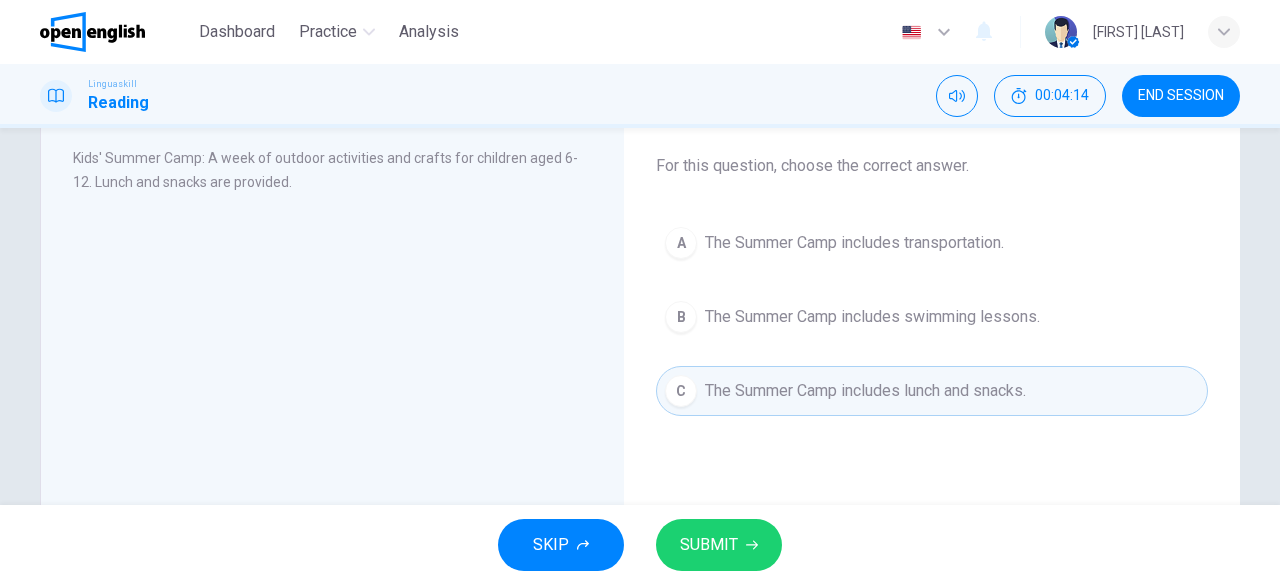 click at bounding box center [752, 545] 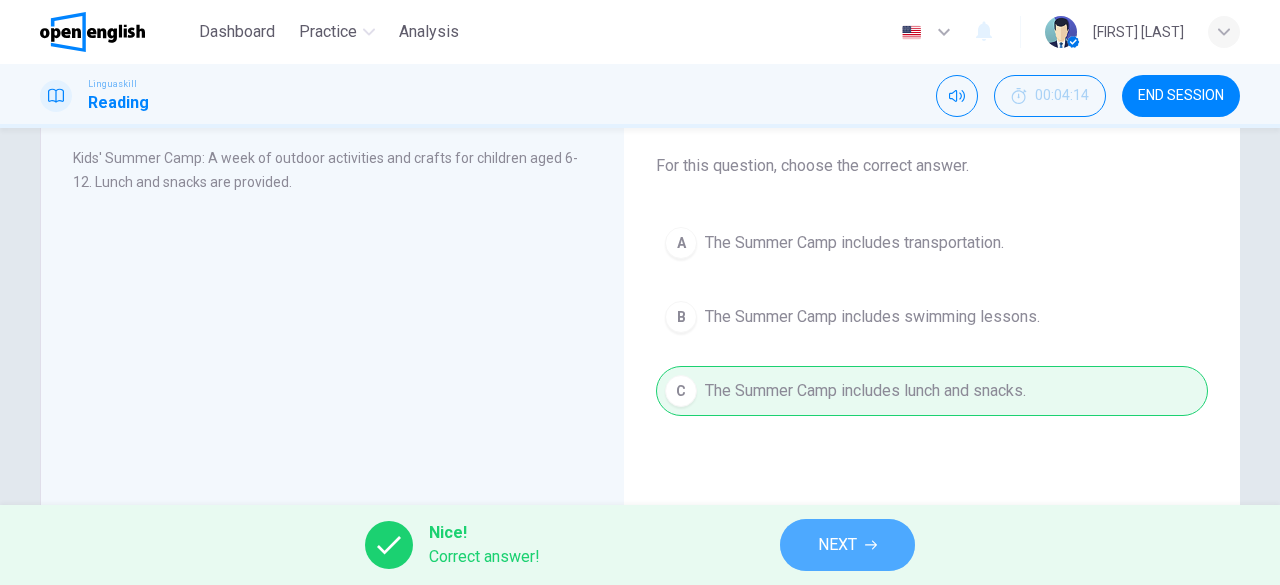 click on "NEXT" at bounding box center (837, 545) 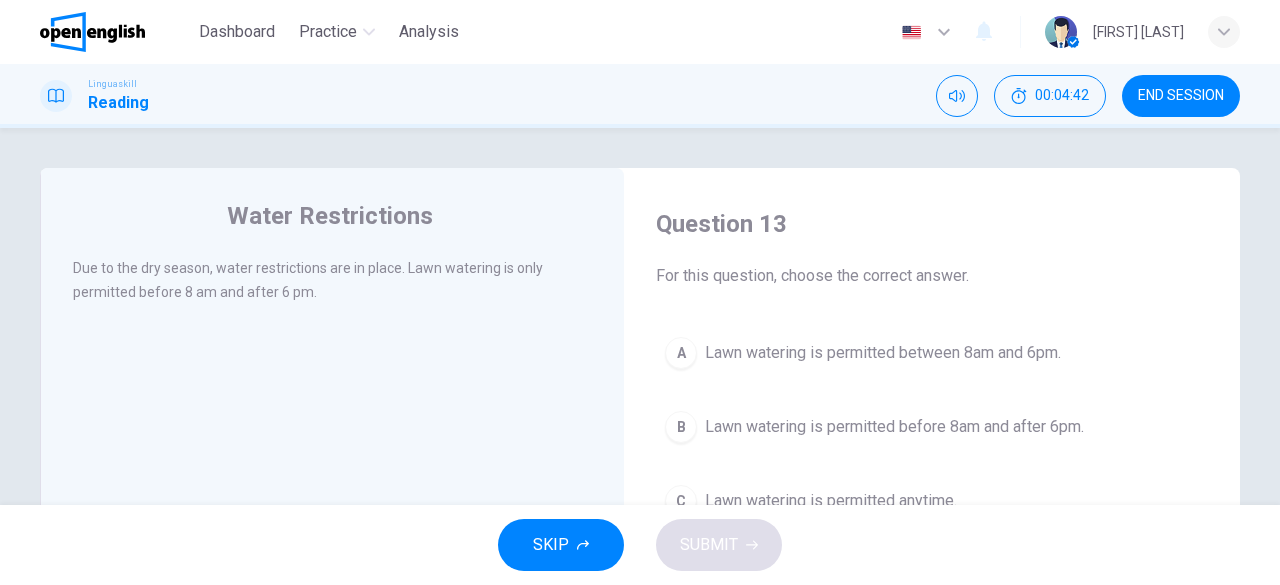 click on "Lawn watering is permitted before 8am and after 6pm." at bounding box center [883, 353] 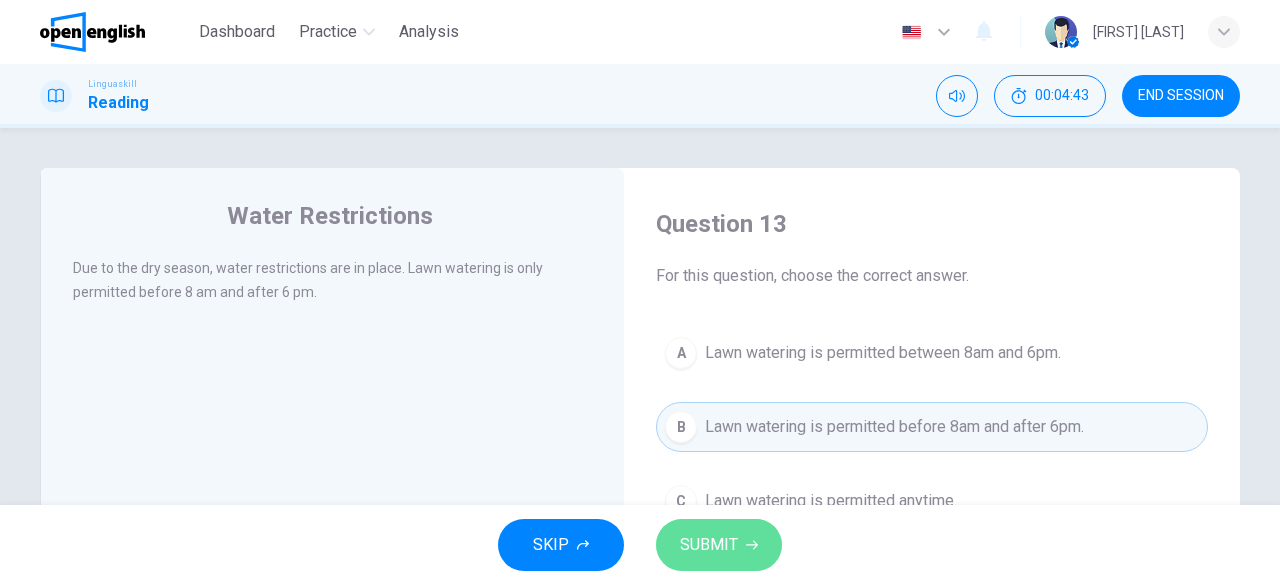 click on "SUBMIT" at bounding box center [719, 545] 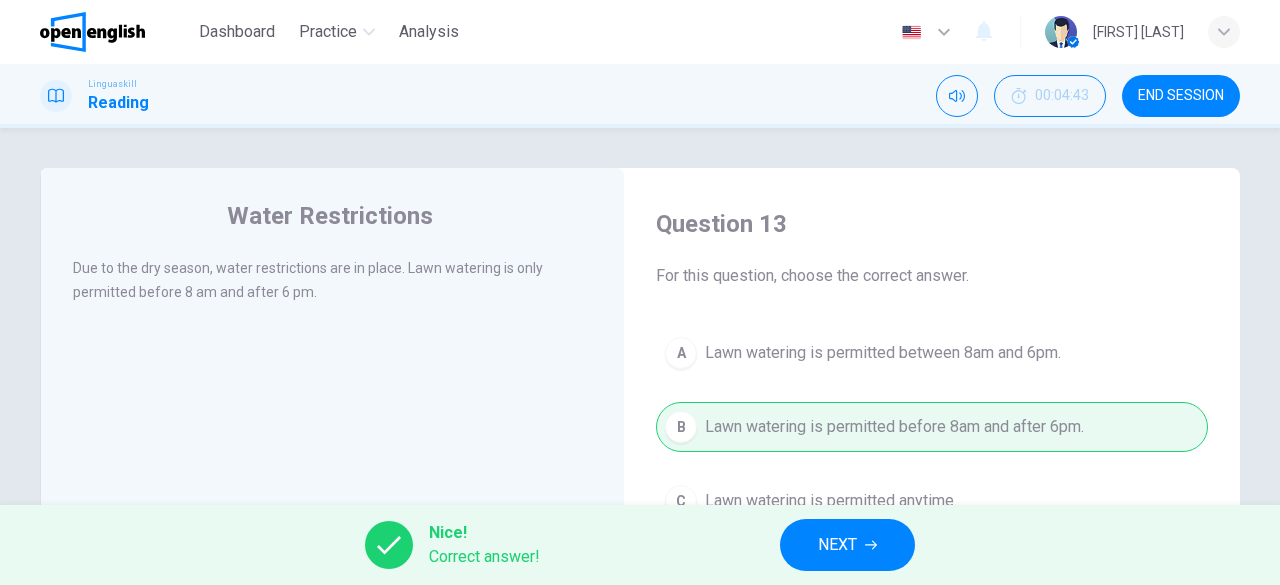 click on "NEXT" at bounding box center (837, 545) 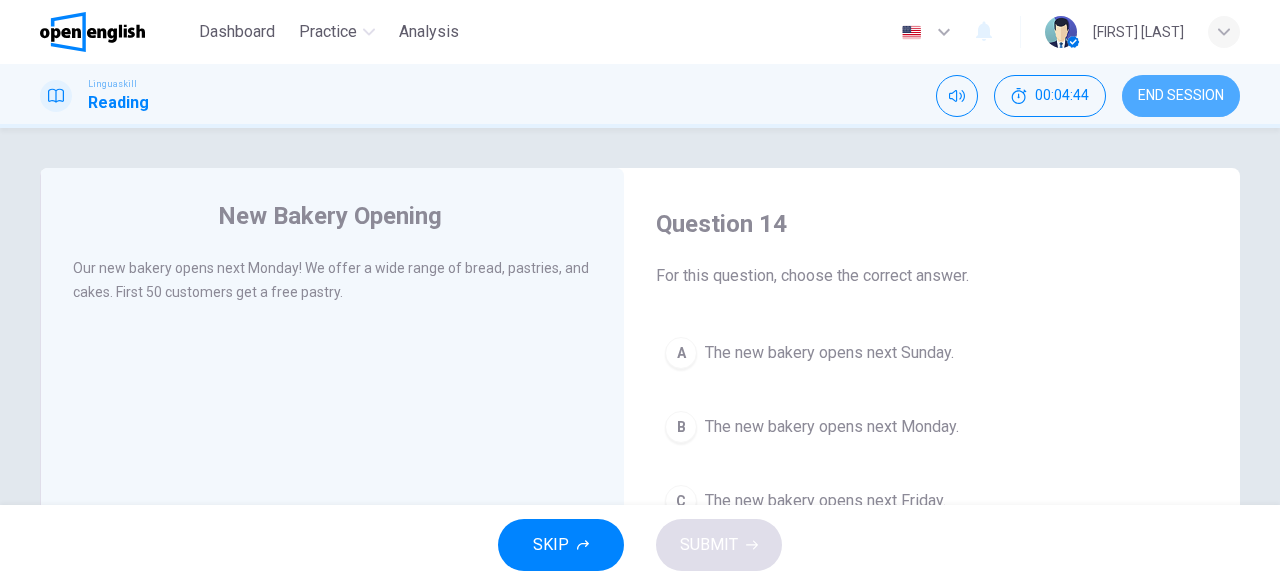 click on "END SESSION" at bounding box center [1181, 96] 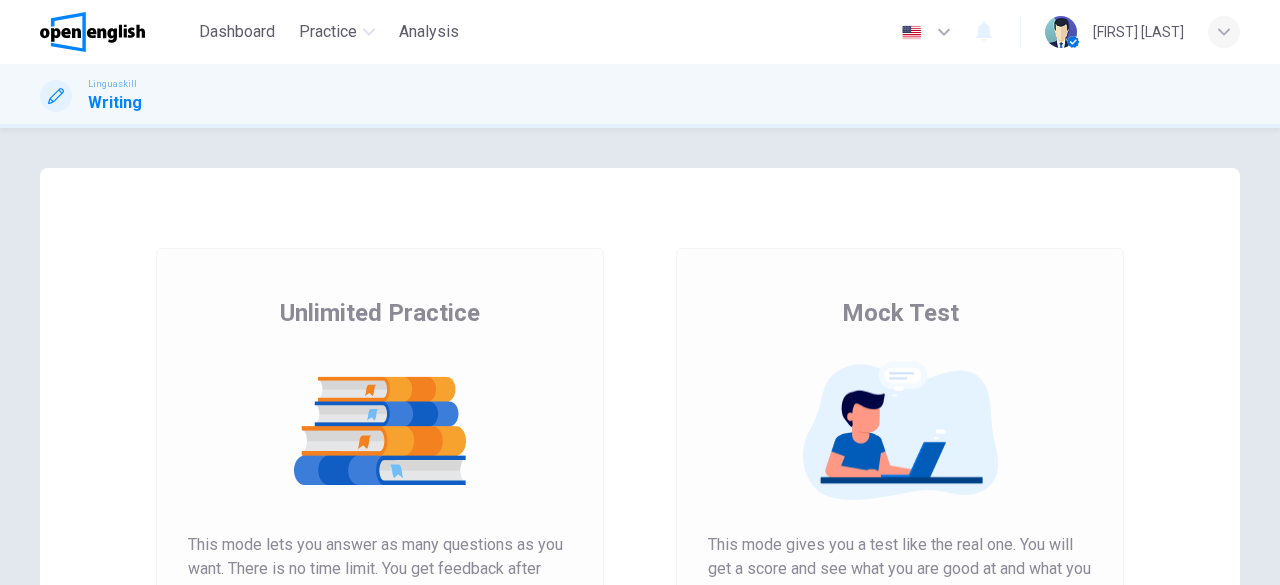 scroll, scrollTop: 0, scrollLeft: 0, axis: both 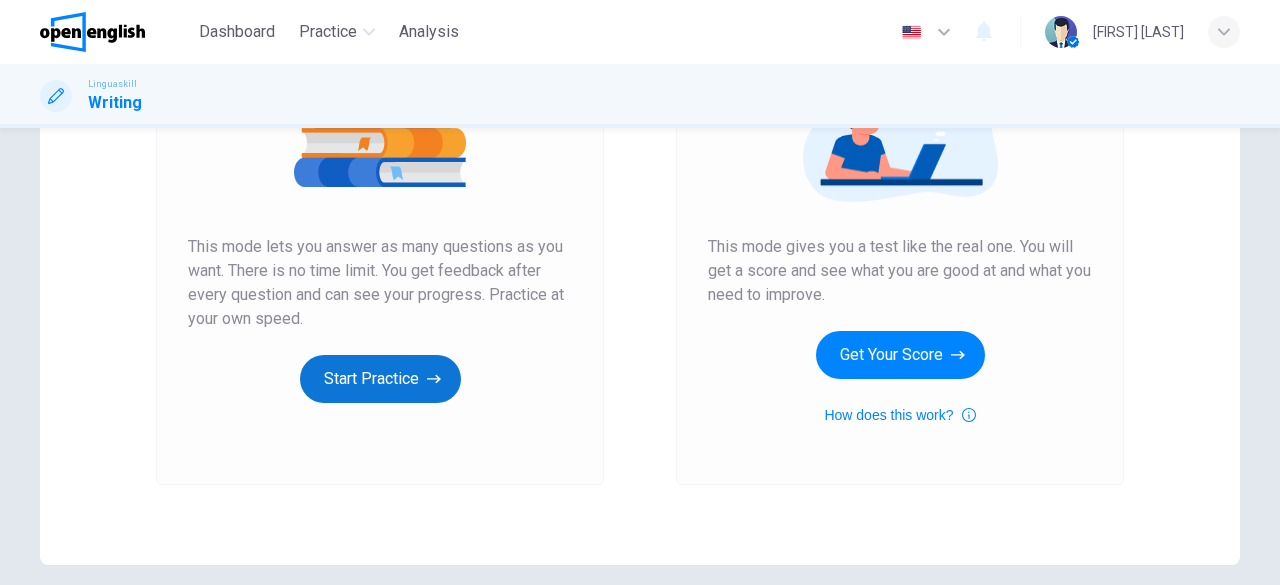click on "Start Practice" at bounding box center [380, 379] 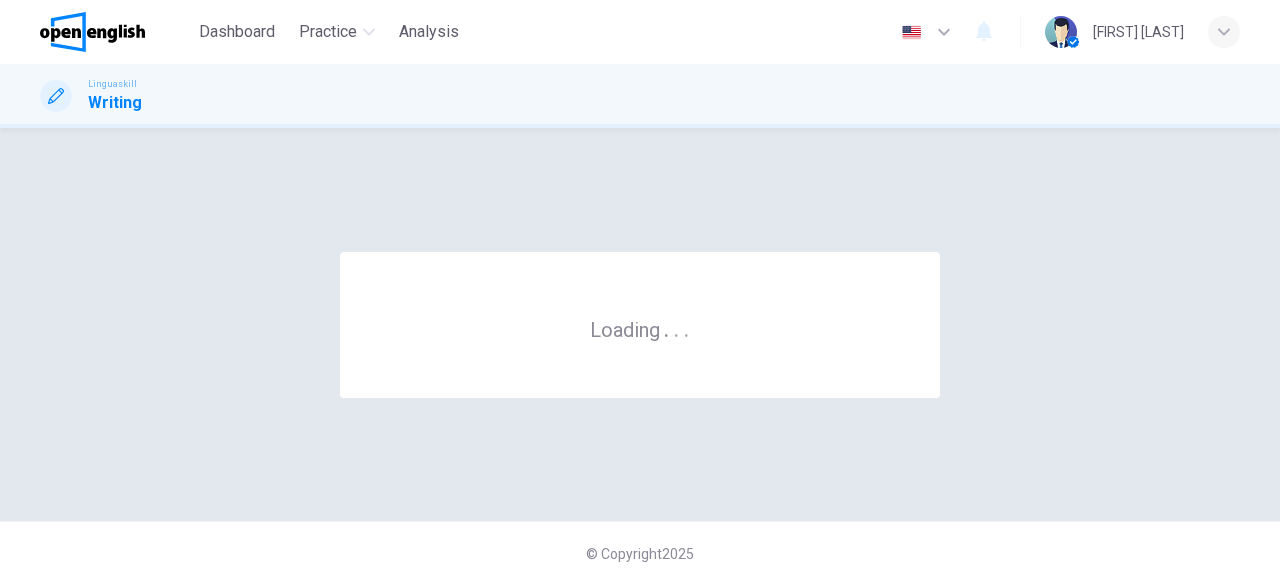 scroll, scrollTop: 0, scrollLeft: 0, axis: both 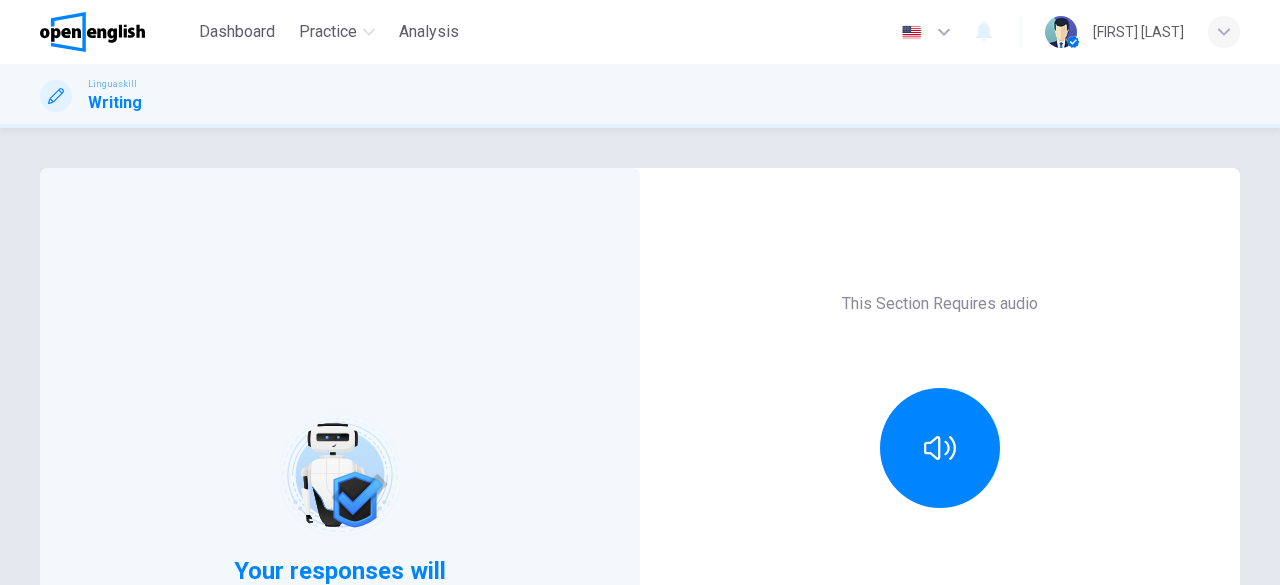 click at bounding box center (940, 448) 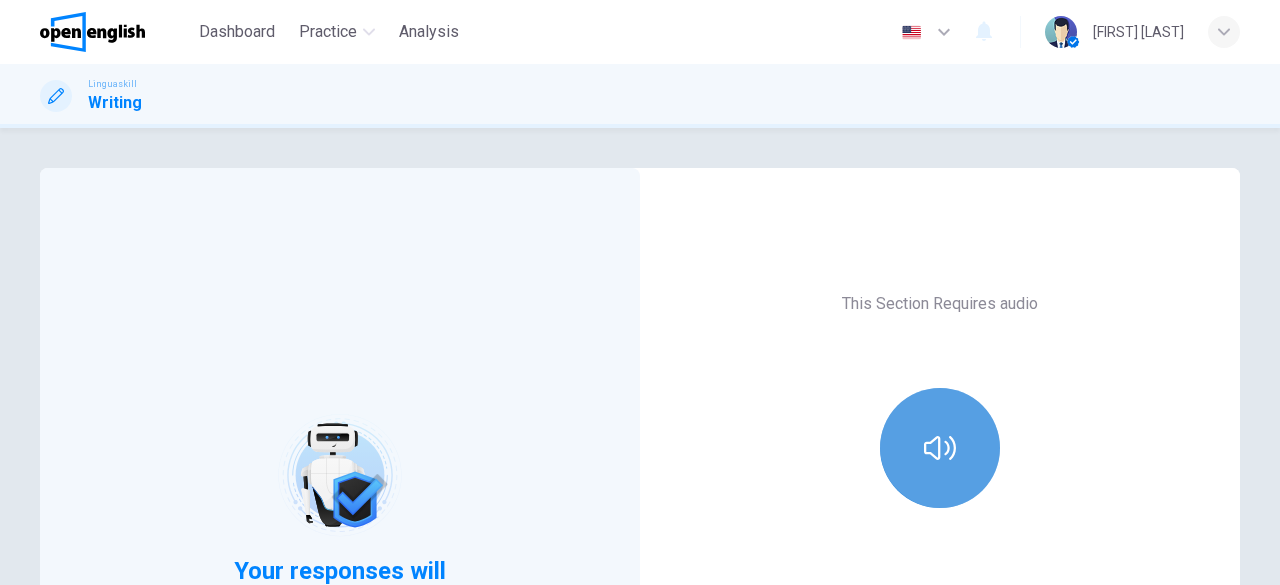 click at bounding box center [940, 448] 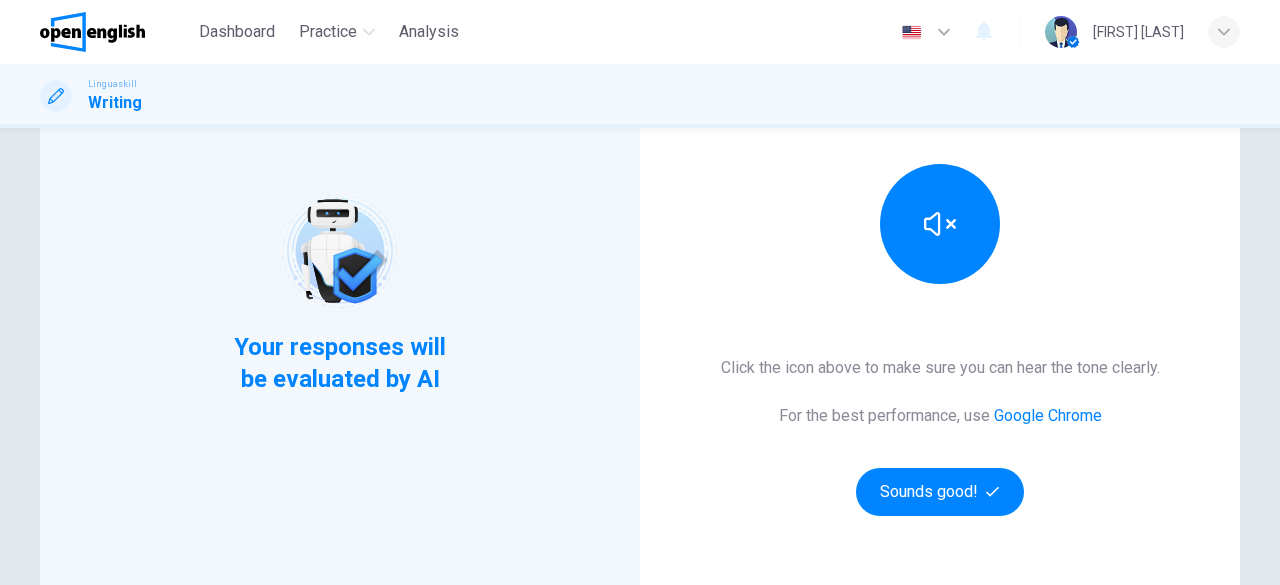 scroll, scrollTop: 228, scrollLeft: 0, axis: vertical 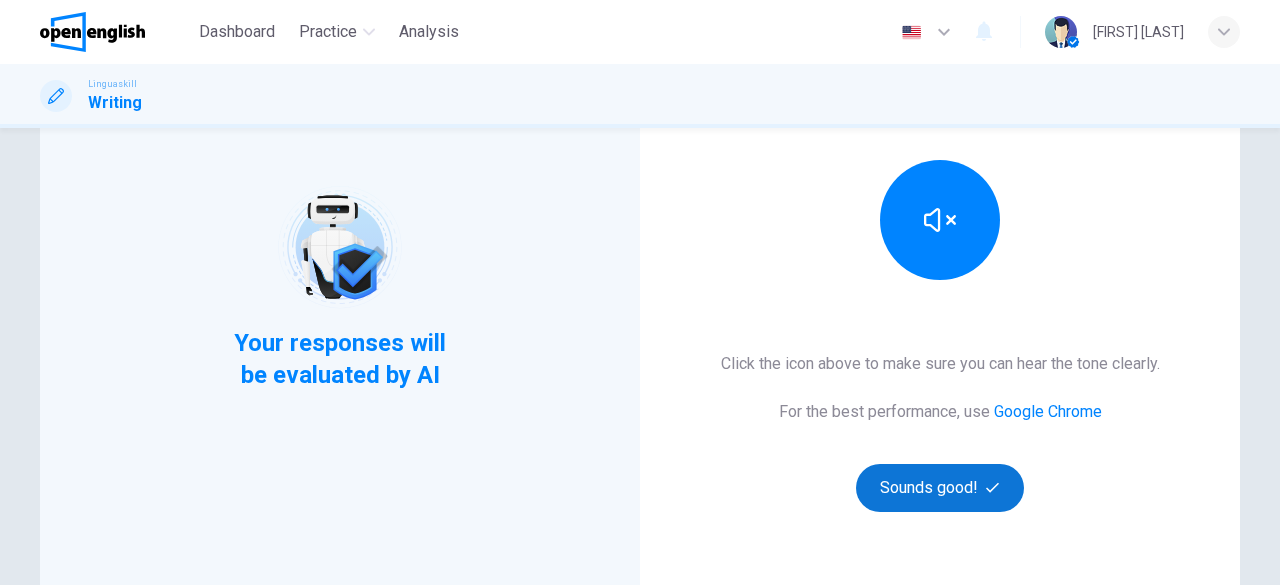 click on "Sounds good!" at bounding box center (940, 488) 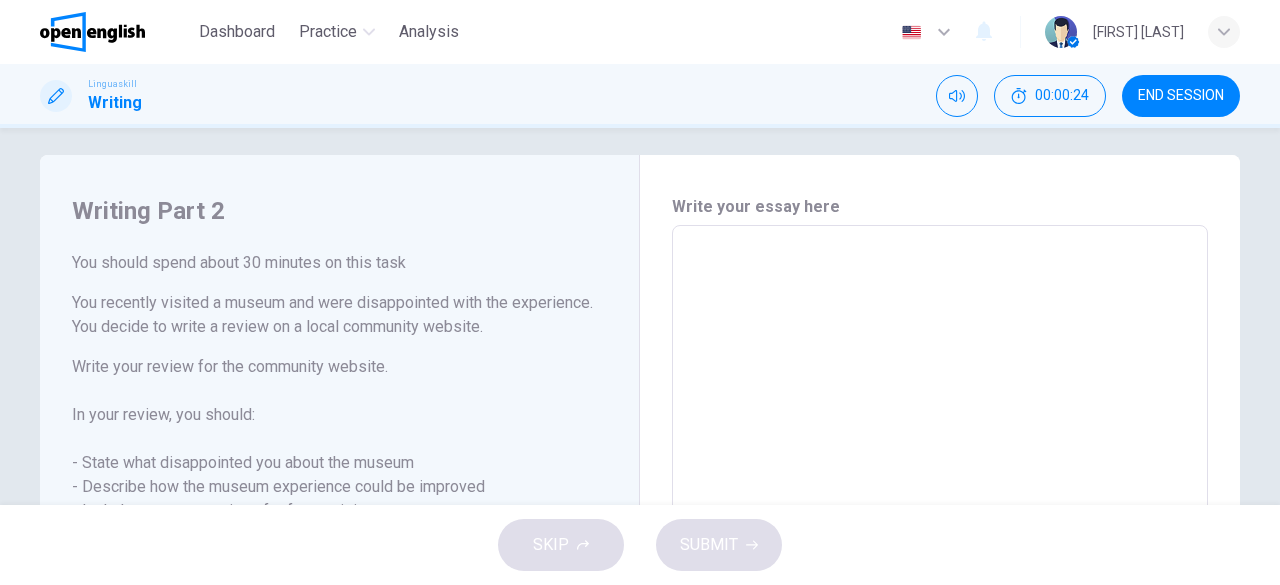 scroll, scrollTop: 14, scrollLeft: 0, axis: vertical 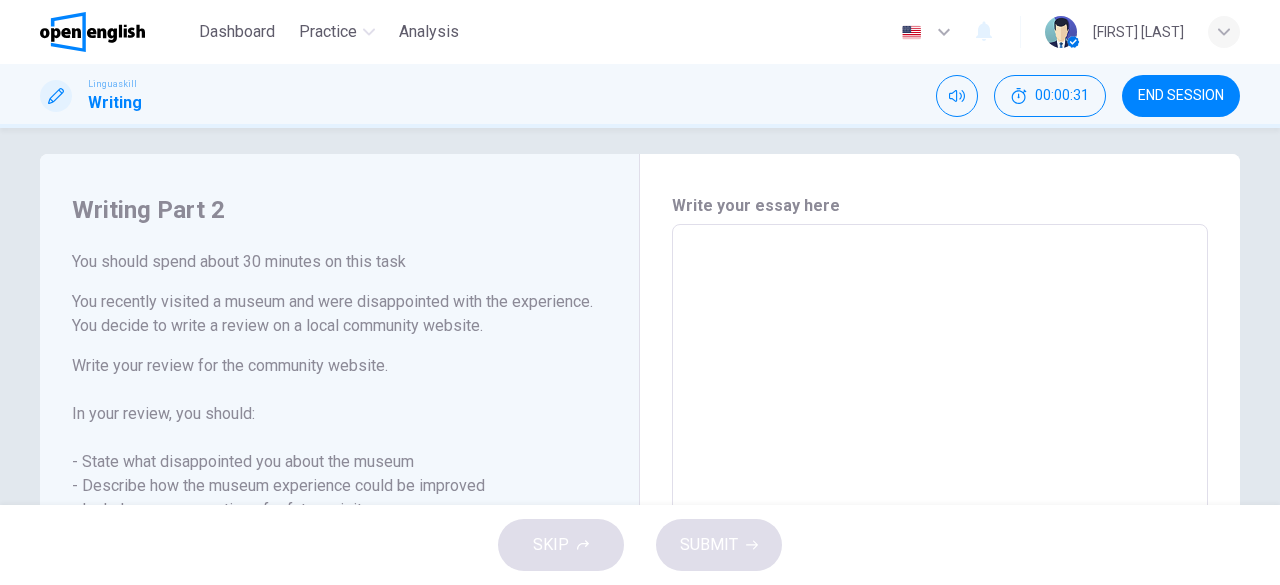 click at bounding box center (940, 501) 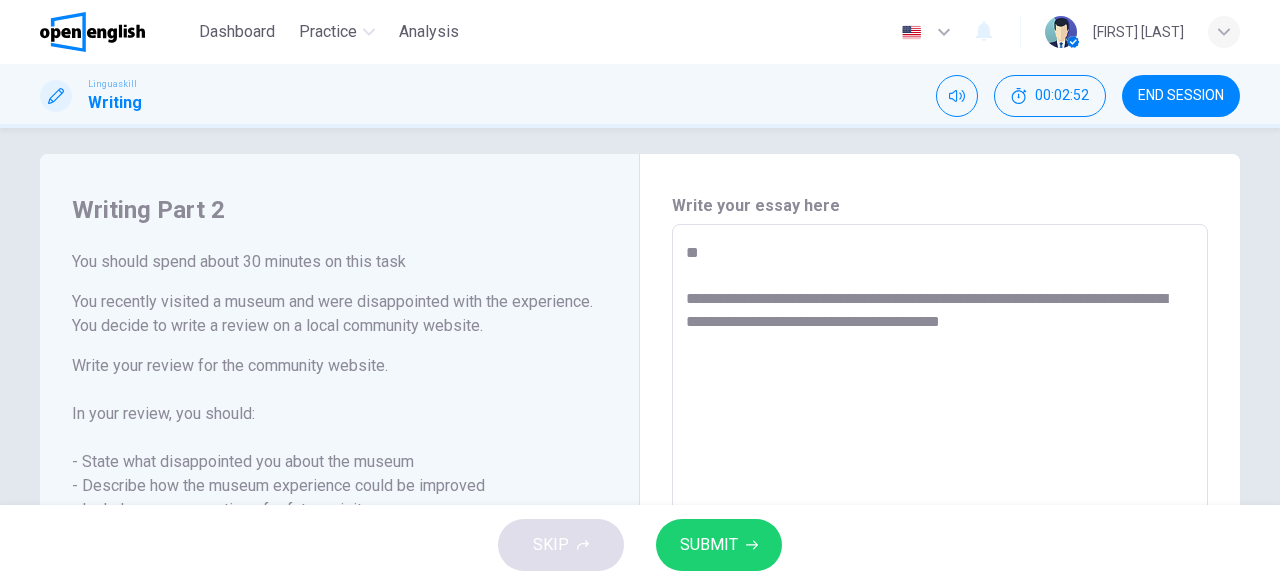 scroll, scrollTop: 0, scrollLeft: 0, axis: both 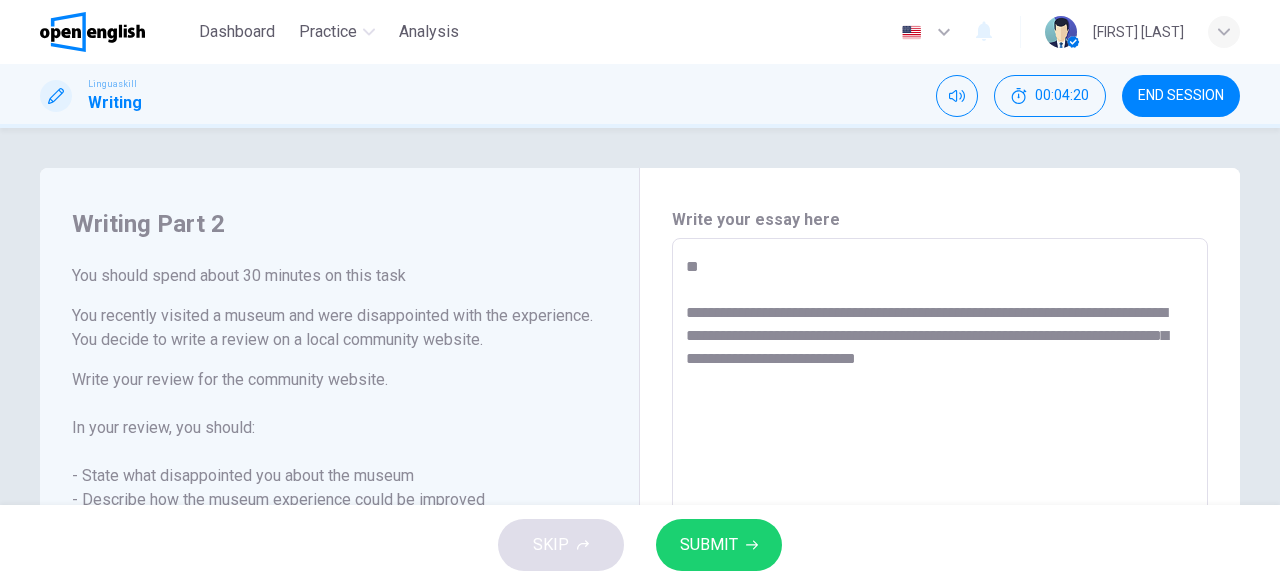 click on "**********" at bounding box center (940, 515) 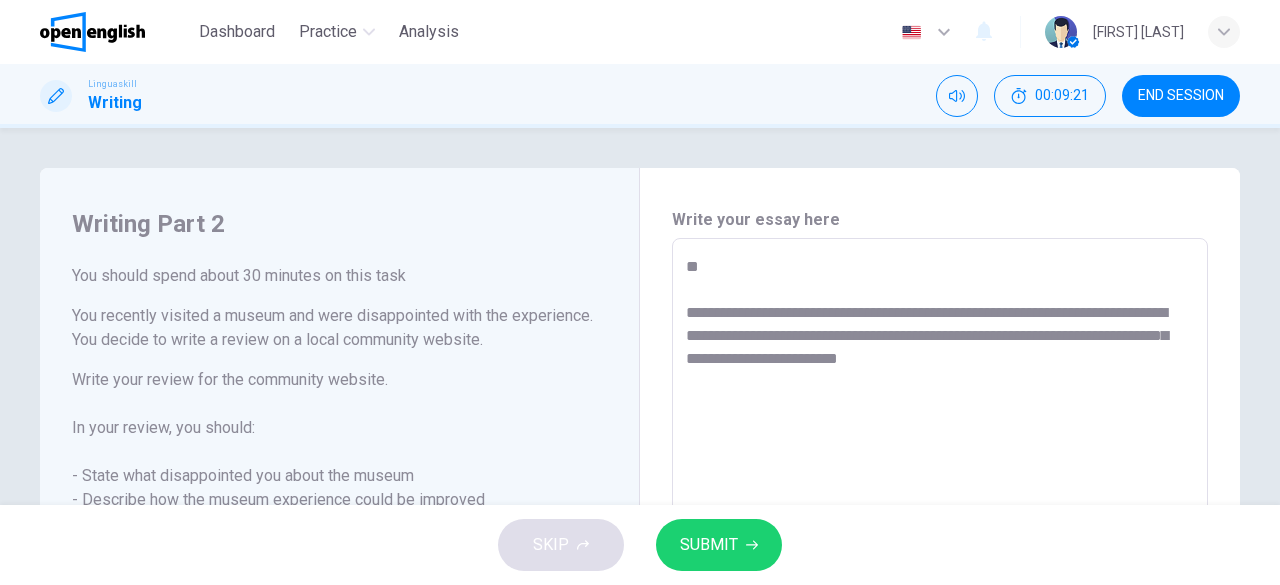 type on "**********" 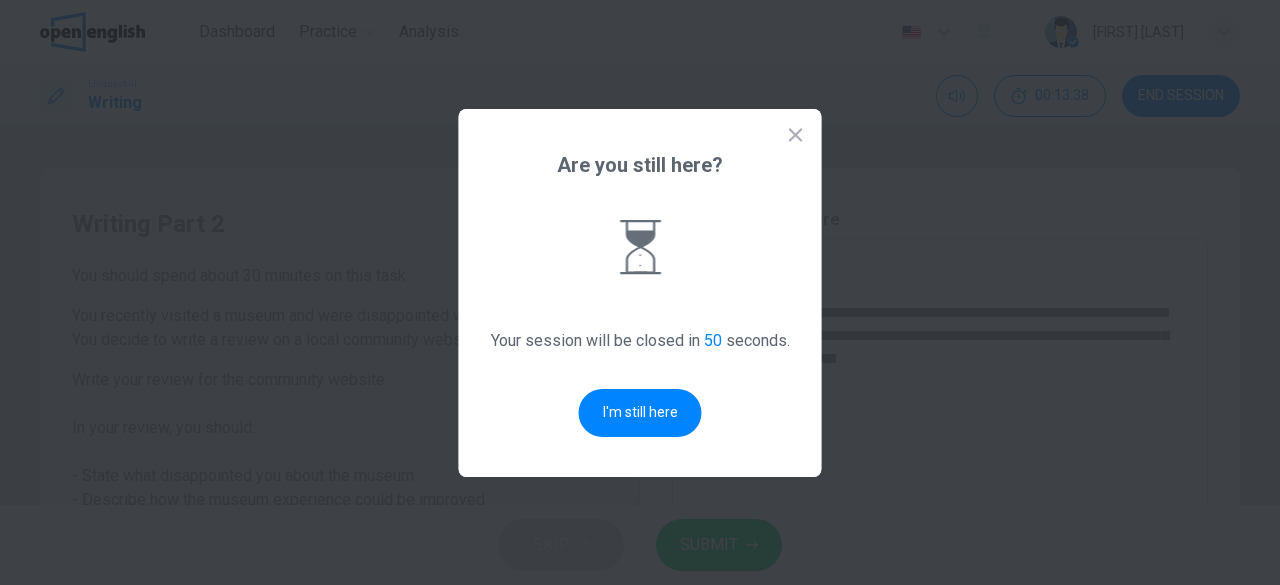 click at bounding box center (796, 135) 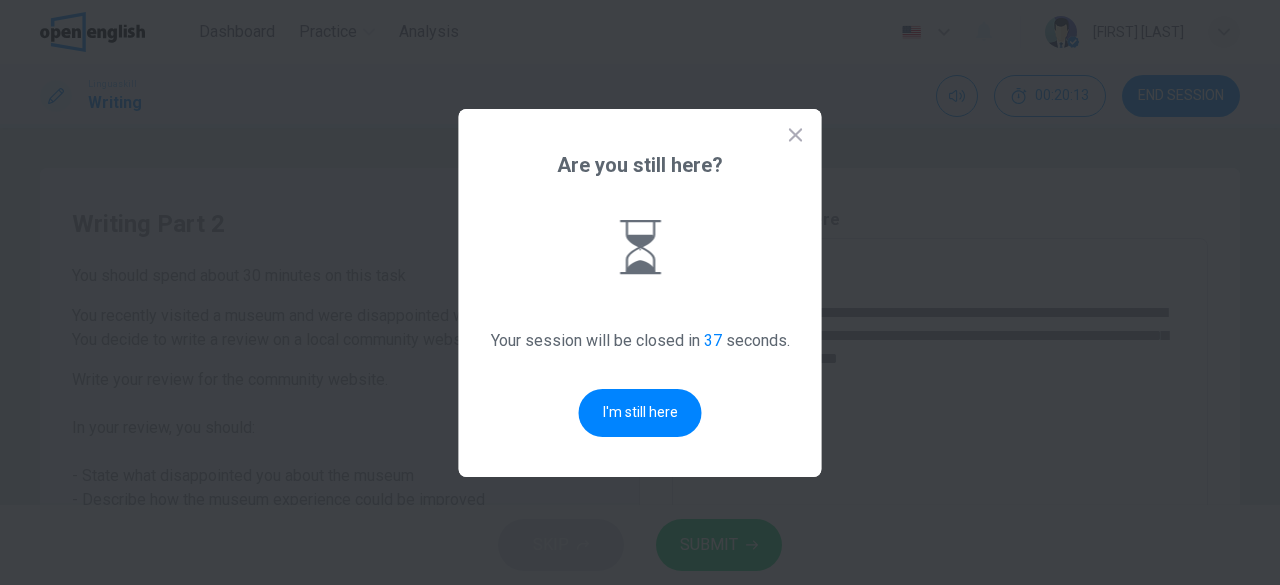 click at bounding box center [796, 135] 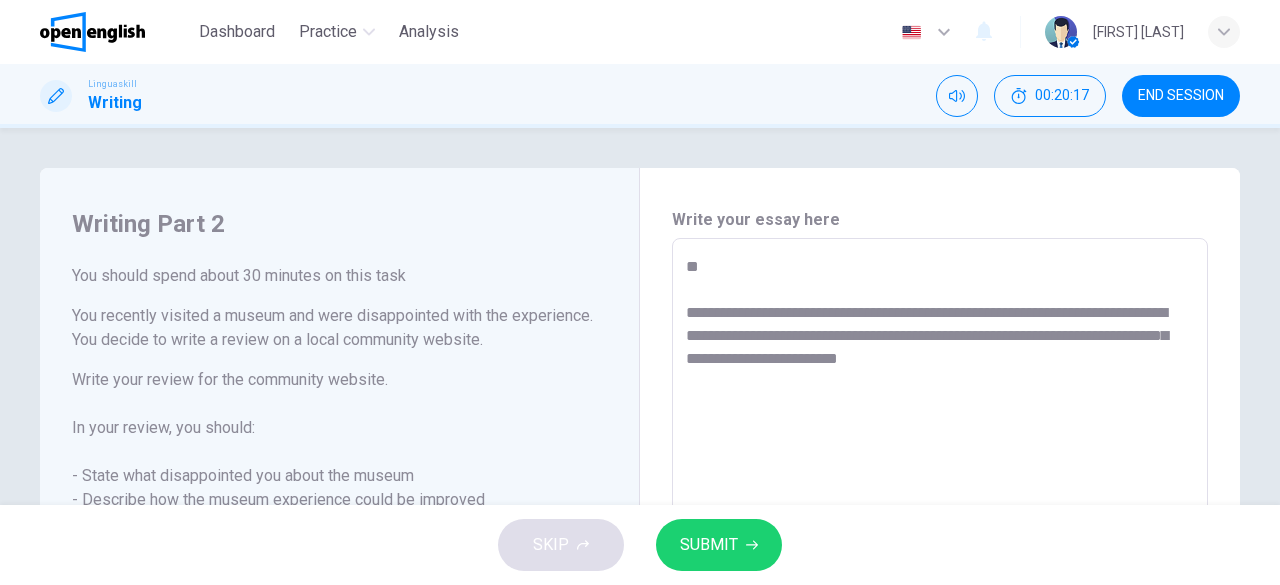 click on "END SESSION" at bounding box center (1181, 96) 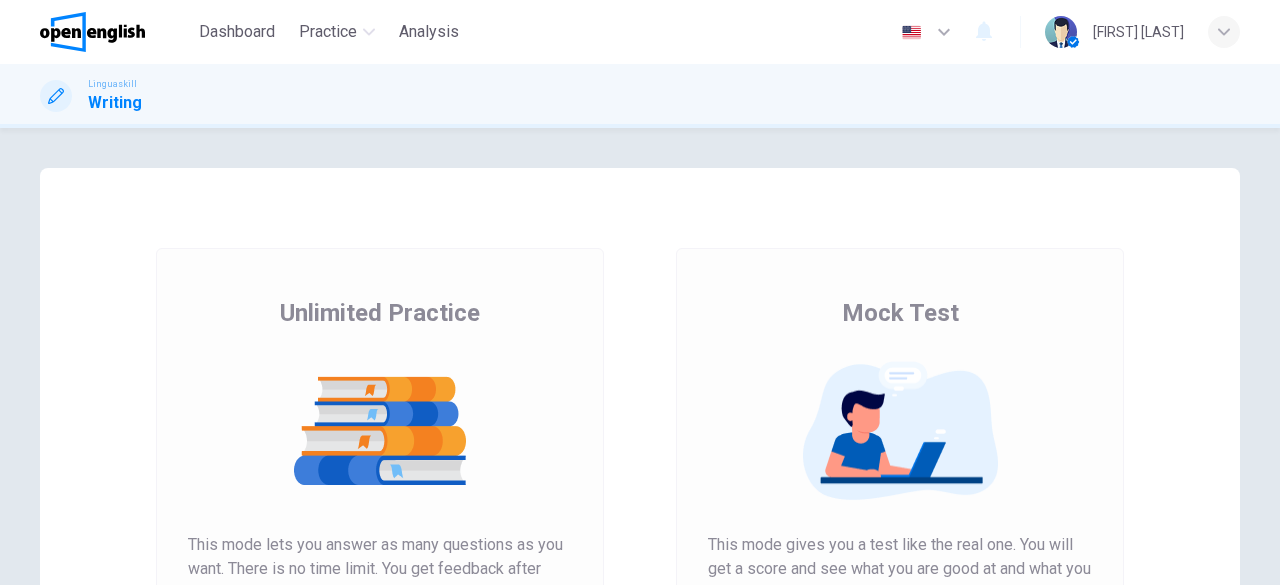 scroll, scrollTop: 0, scrollLeft: 0, axis: both 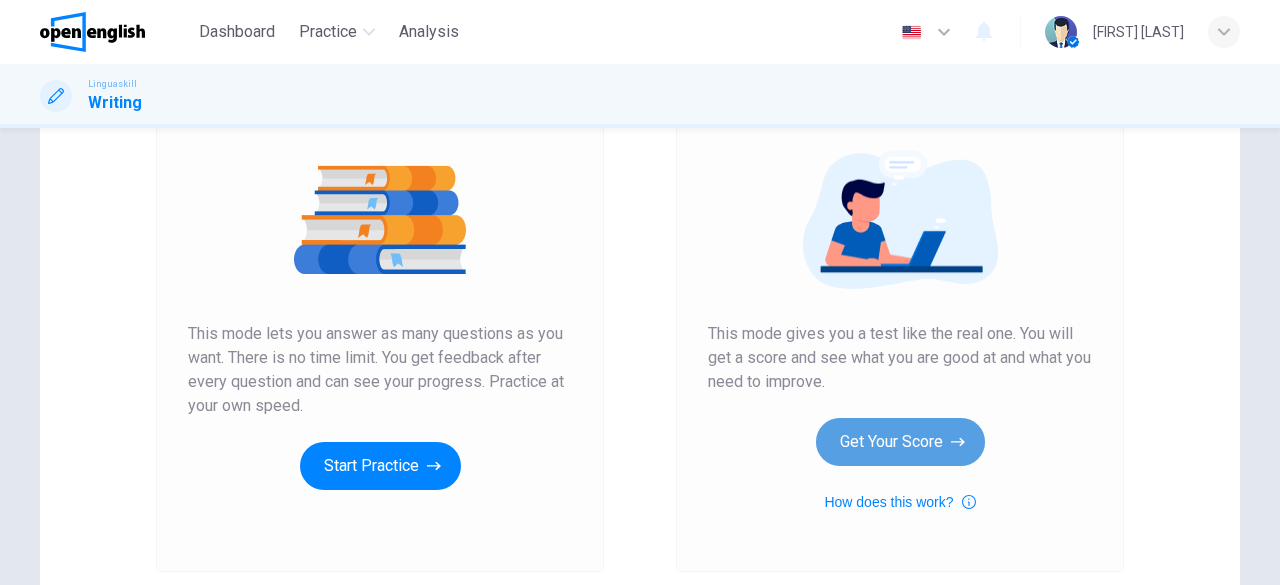 click on "Get Your Score" at bounding box center (380, 466) 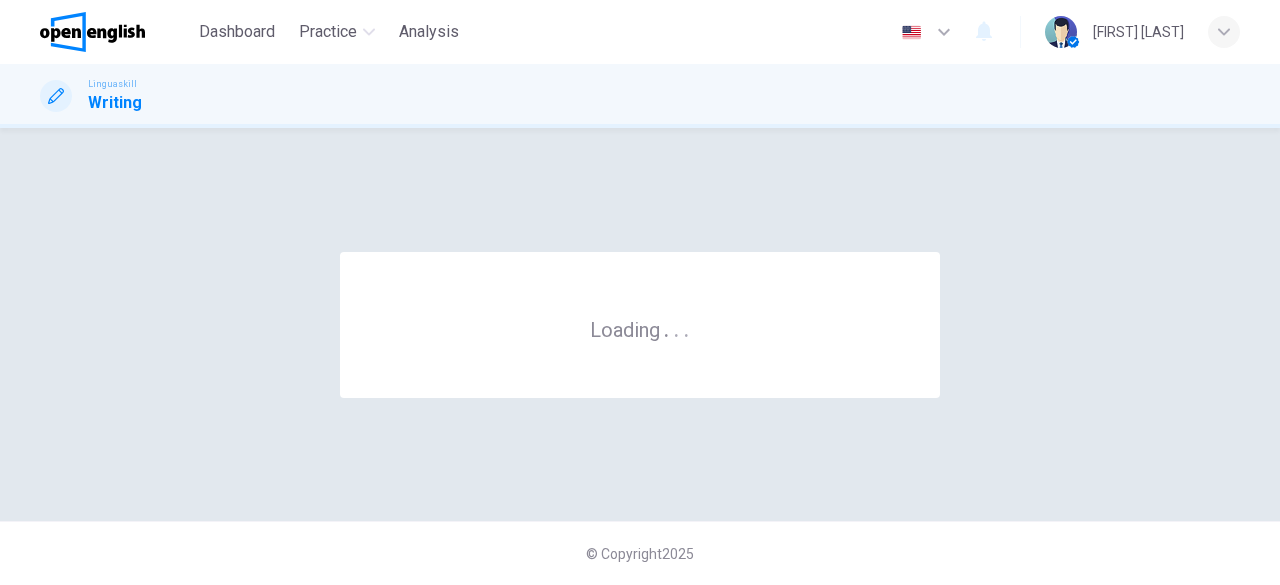 scroll, scrollTop: 0, scrollLeft: 0, axis: both 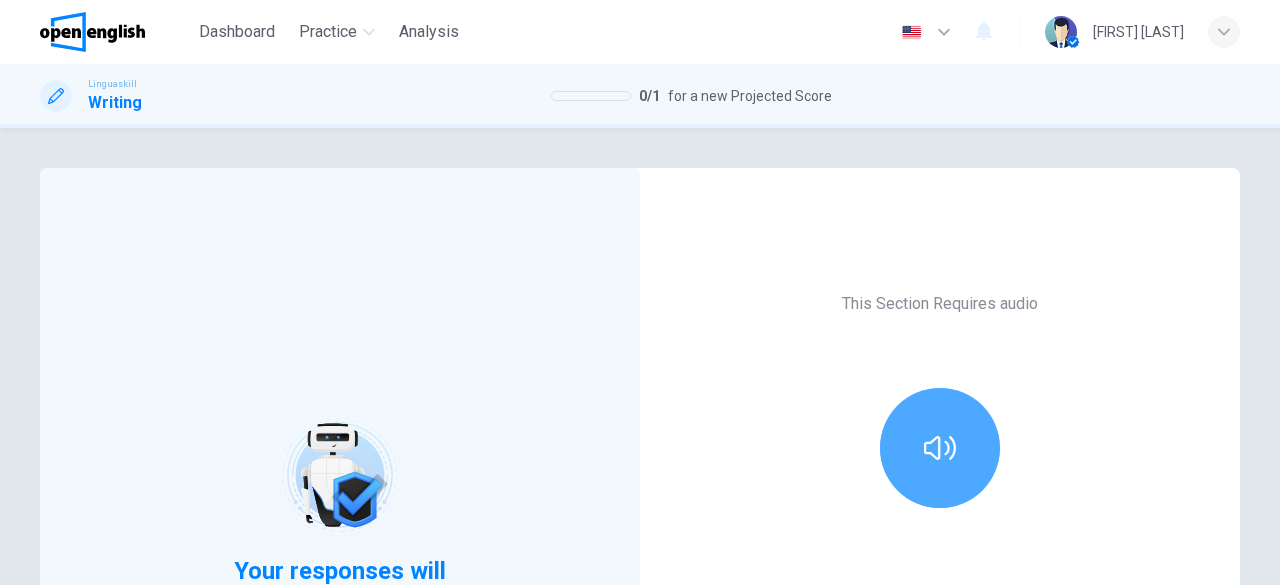 click at bounding box center [940, 448] 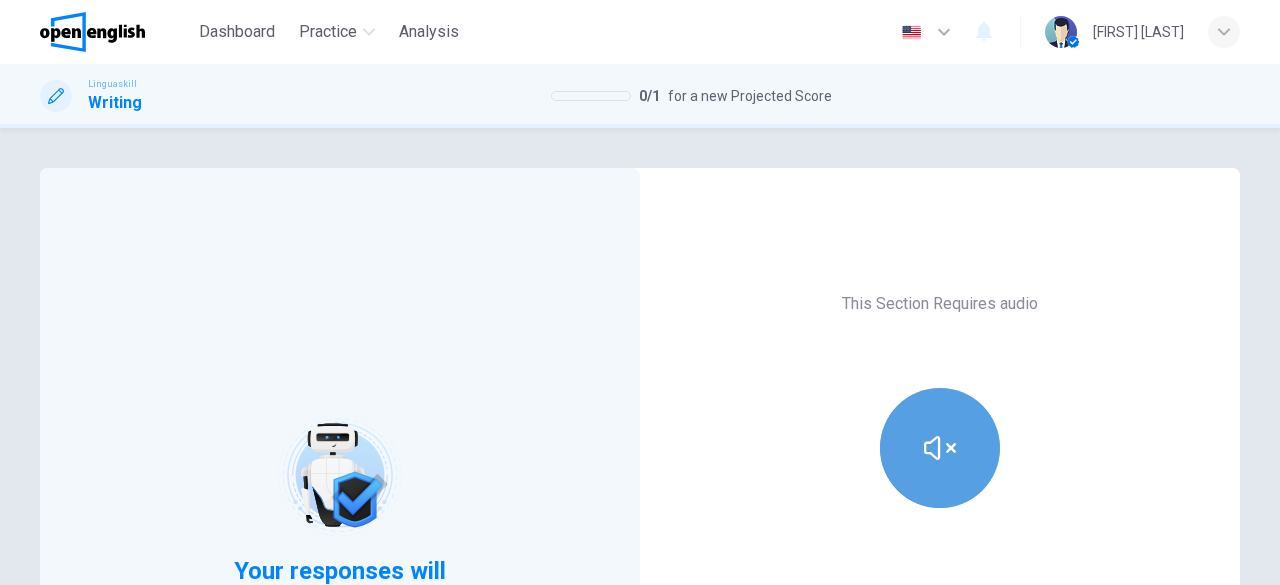 click at bounding box center [940, 448] 